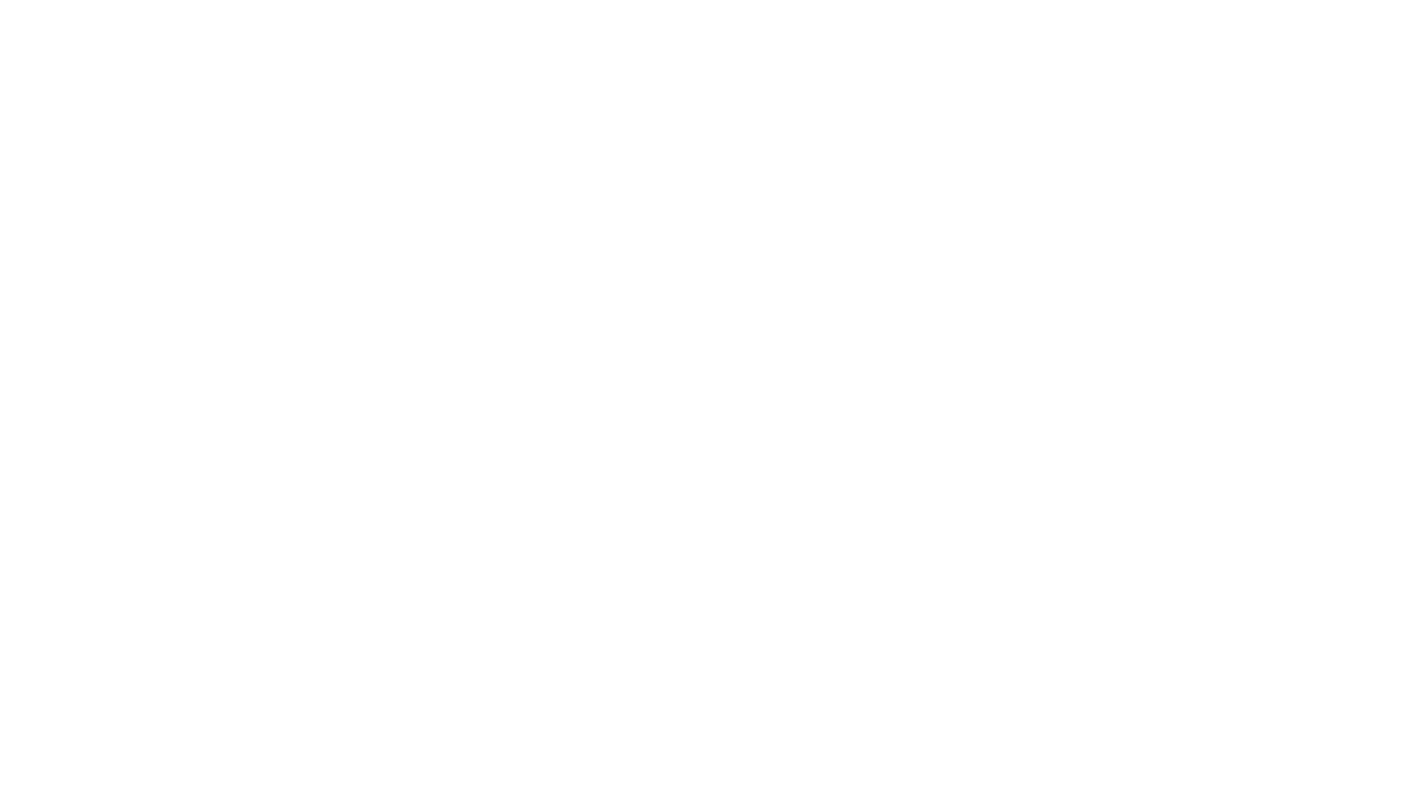 scroll, scrollTop: 0, scrollLeft: 0, axis: both 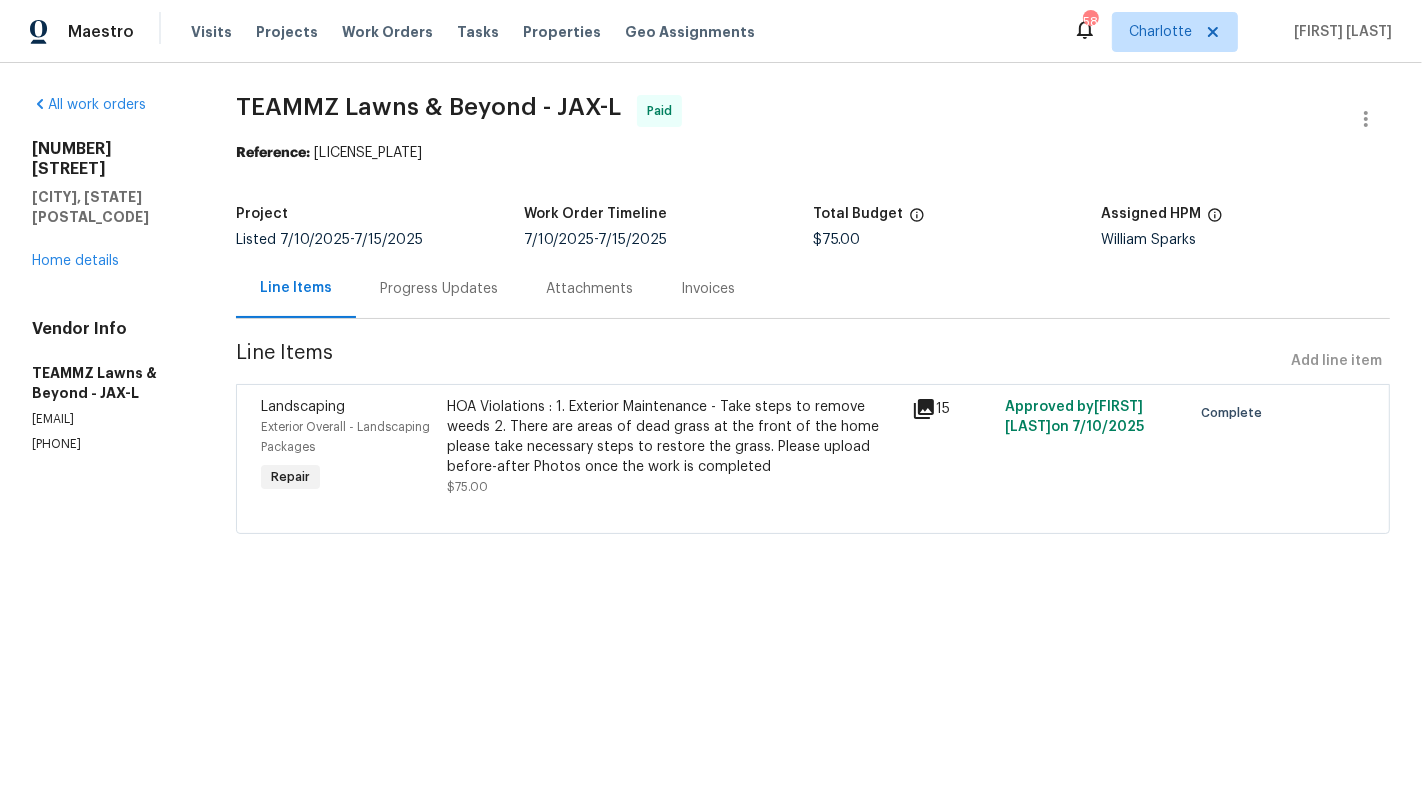 click on "Progress Updates" at bounding box center [439, 289] 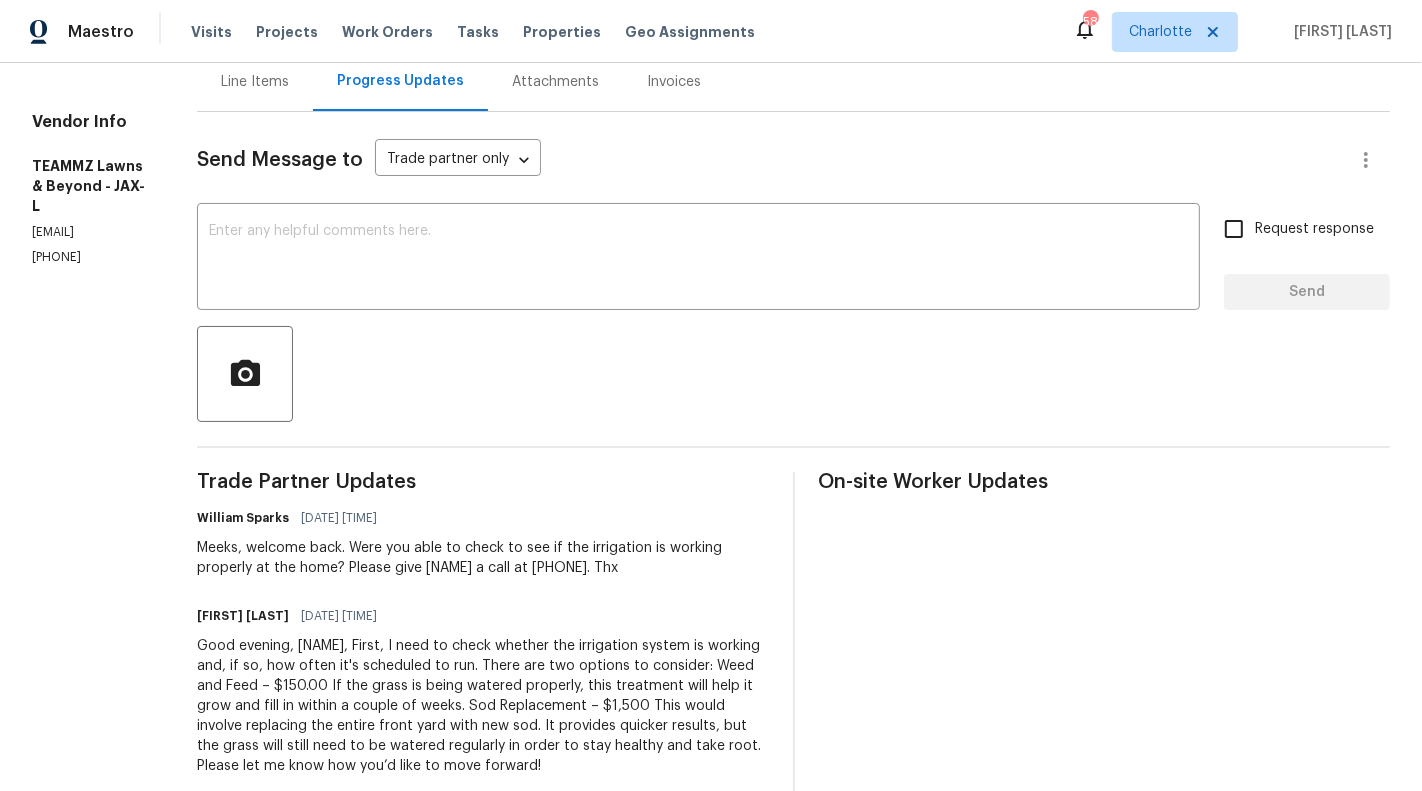 scroll, scrollTop: 182, scrollLeft: 0, axis: vertical 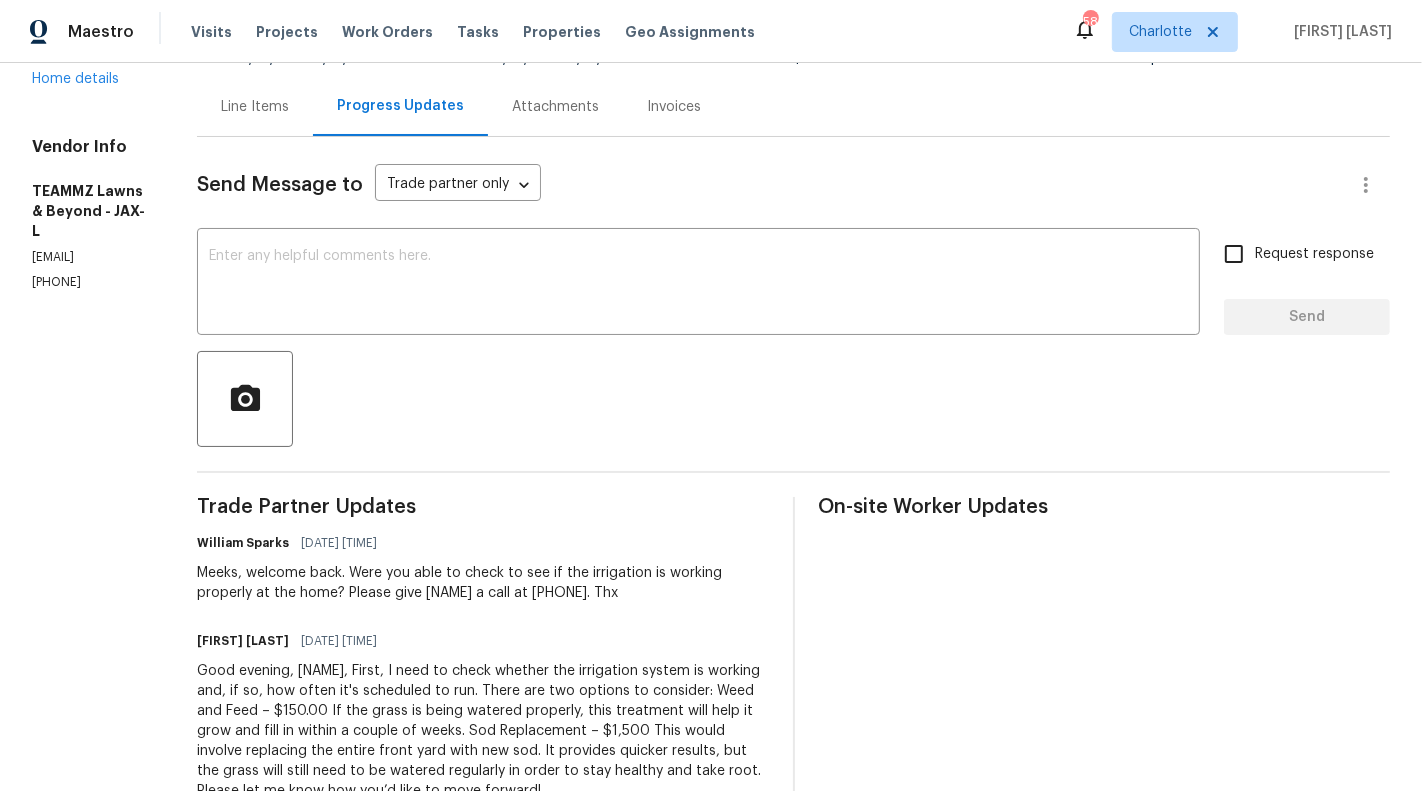 click on "Line Items" at bounding box center [255, 106] 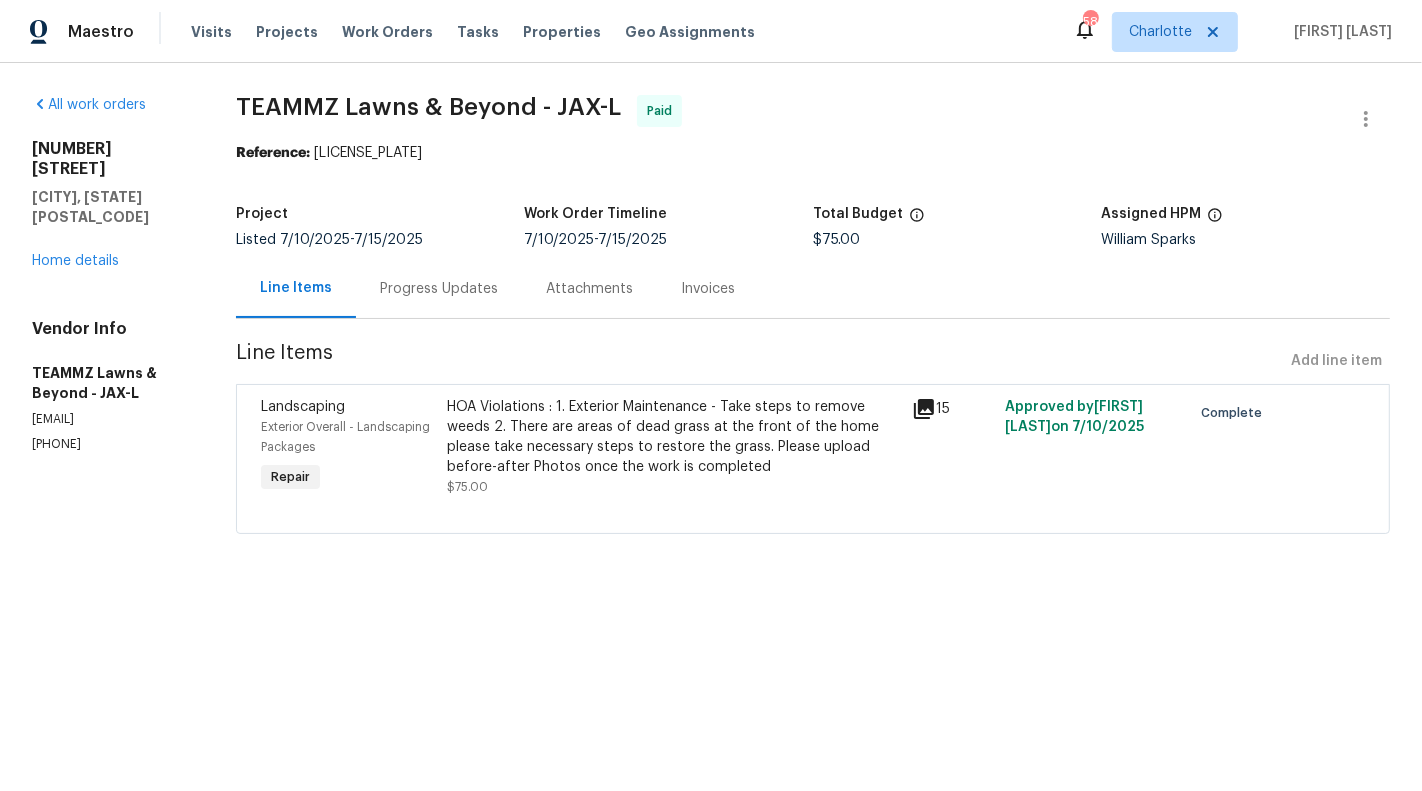 scroll, scrollTop: 0, scrollLeft: 0, axis: both 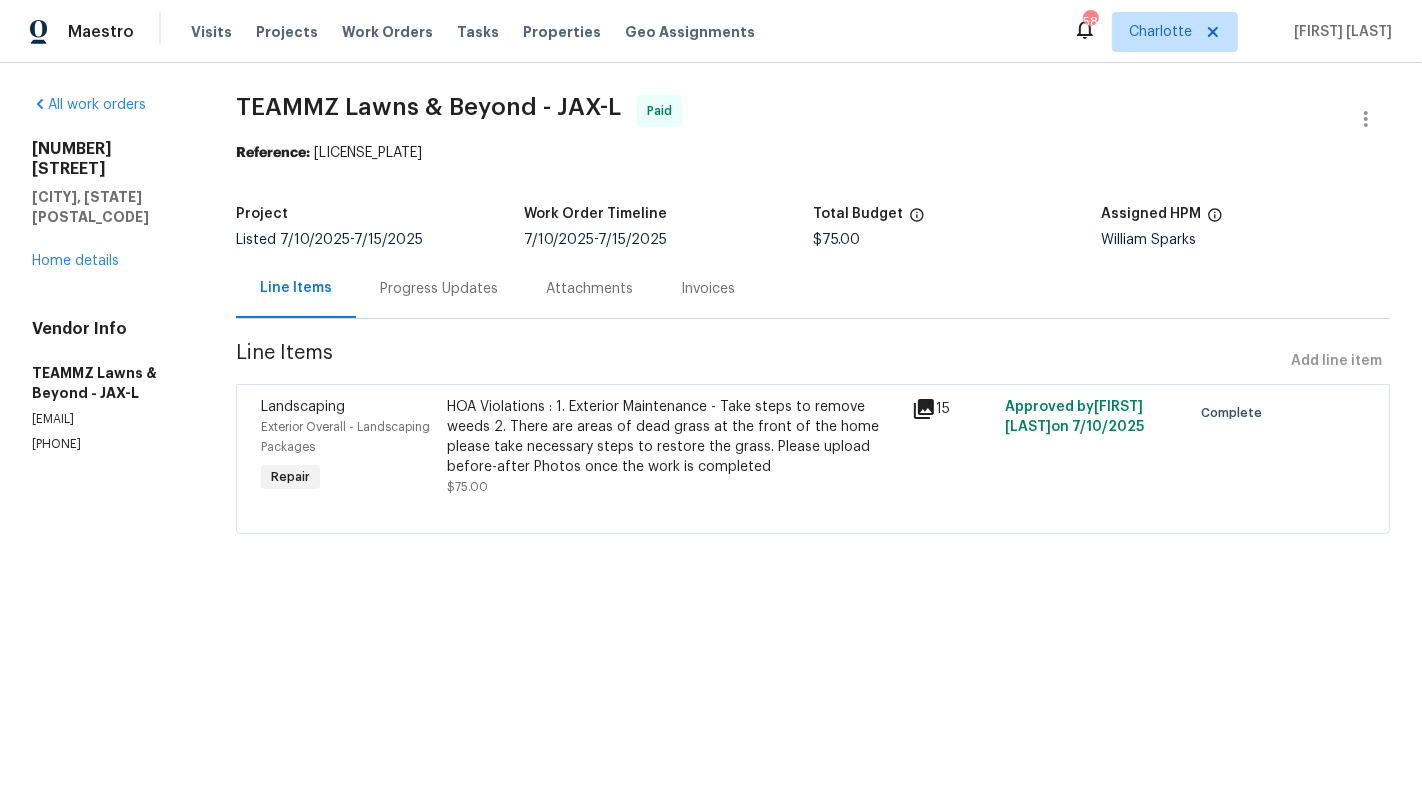 click on "HOA Violations : 1. Exterior Maintenance - Take steps to remove weeds
2. There are areas of dead grass at the front of the home please take necessary steps to restore the grass.
Please upload before-after Photos once the work is completed" at bounding box center (673, 437) 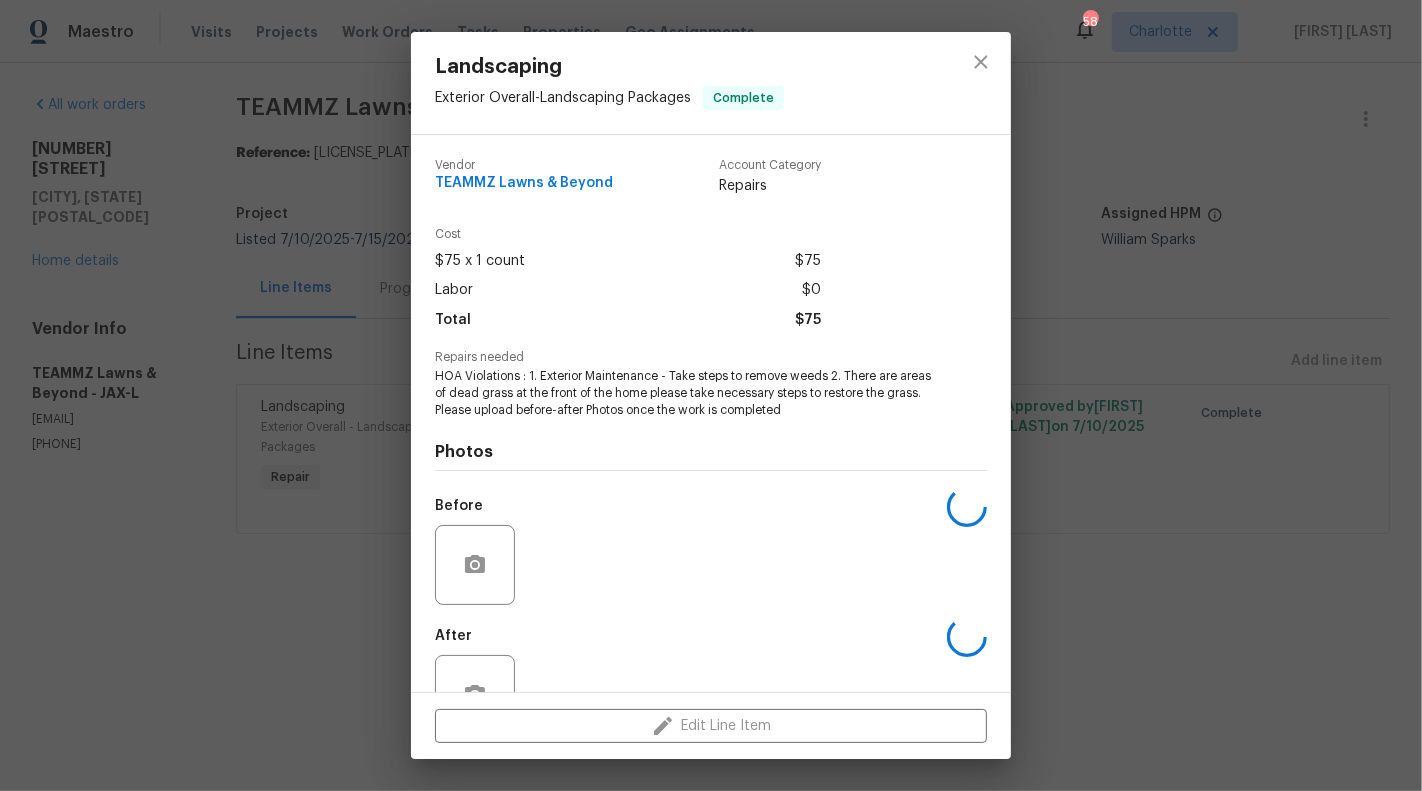 scroll, scrollTop: 63, scrollLeft: 0, axis: vertical 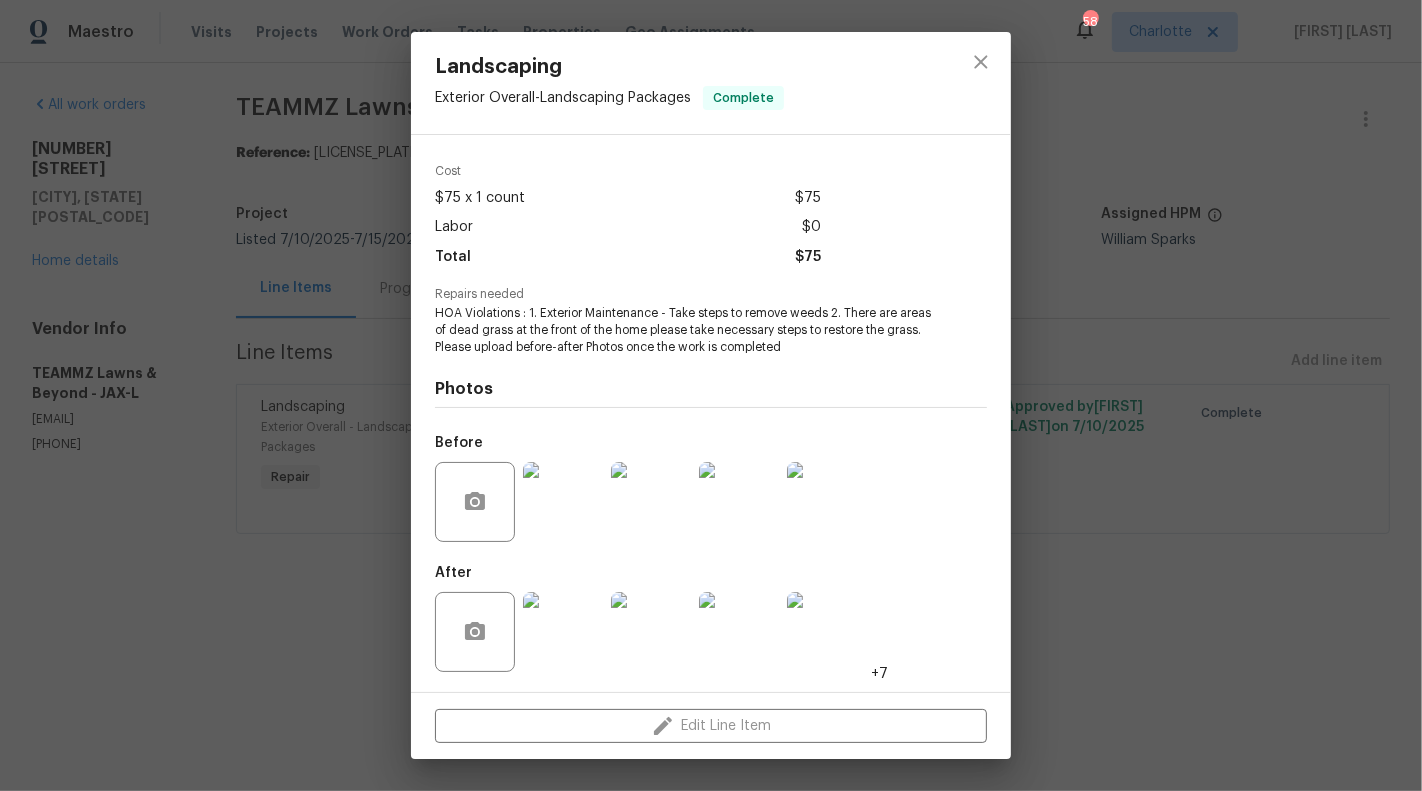 click on "Landscaping Exterior Overall - Landscaping Packages Complete Vendor TEAMMZ Lawns & Beyond Account Category Repairs Cost $75 x 1 count $75 Labor $0 Total $75 Repairs needed HOA Violations : 1. Exterior Maintenance - Take steps to remove weeds
2. There are areas of dead grass at the front of the home please take necessary steps to restore the grass.
Please upload before-after Photos once the work is completed Photos Before After +7 Edit Line Item" at bounding box center [711, 395] 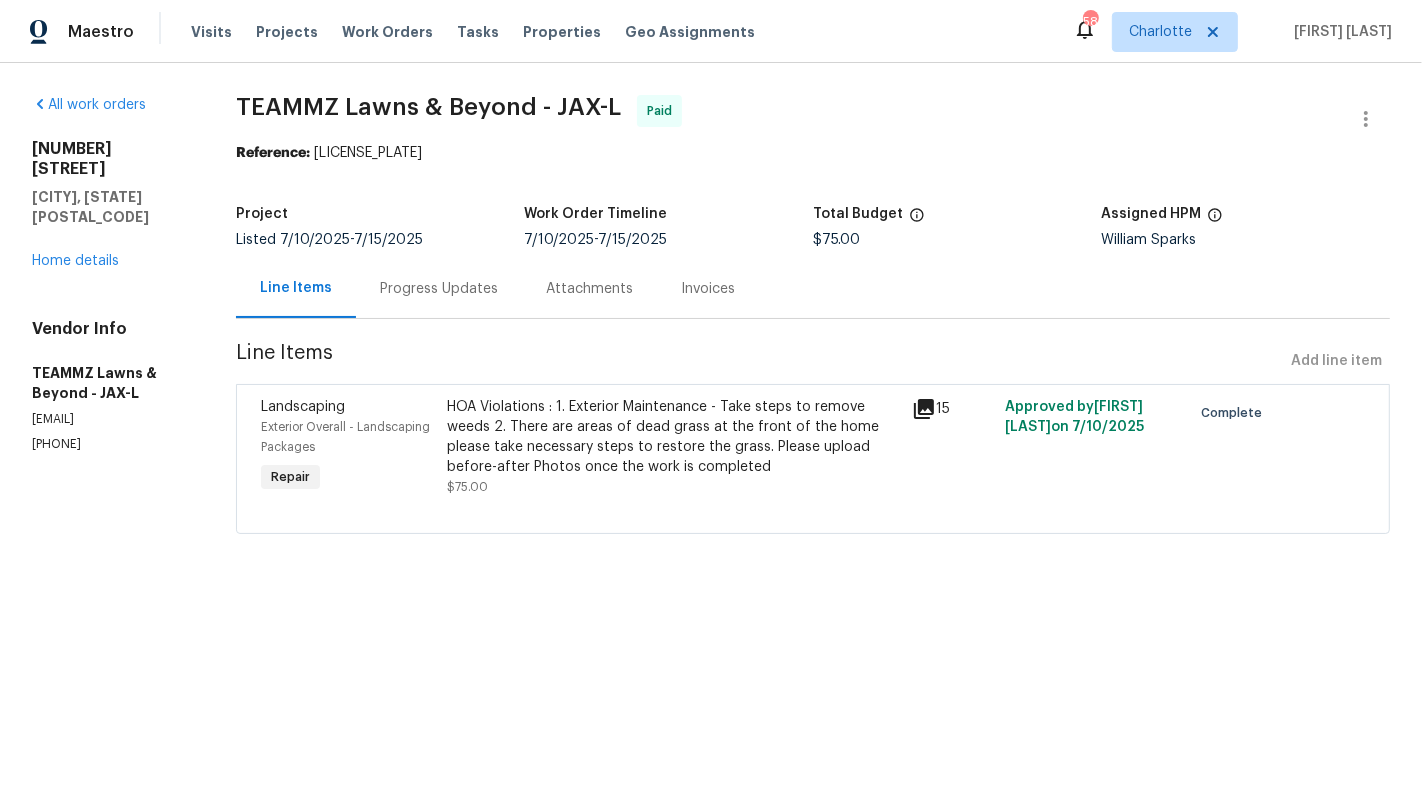 click on "All work orders 14562 Serenoa Dr Jacksonville, FL 32258 Home details Vendor Info TEAMMZ Lawns & Beyond - JAX-L teammzlawnandbeyond@gmail.com (904) 400-9572" at bounding box center [110, 274] 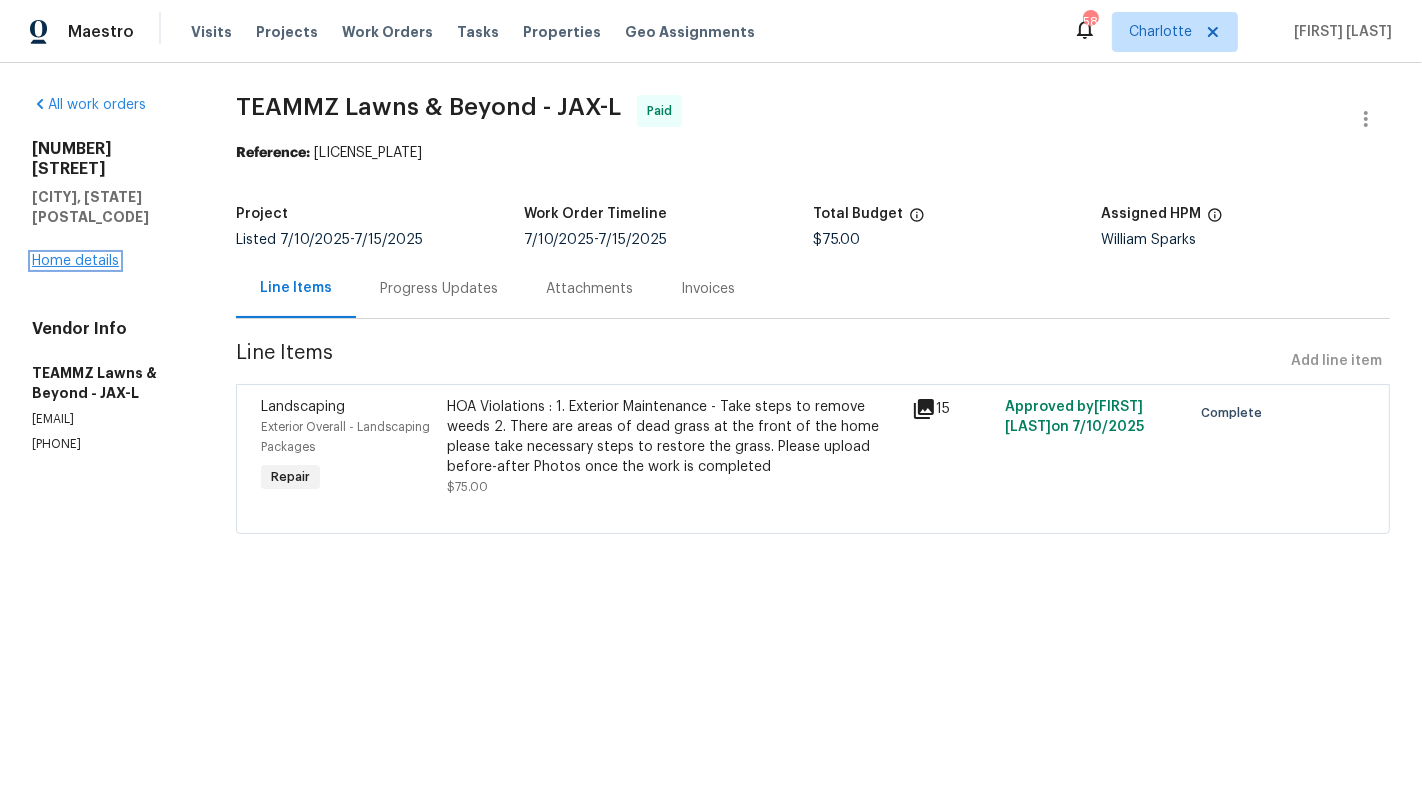 click on "Home details" at bounding box center [75, 261] 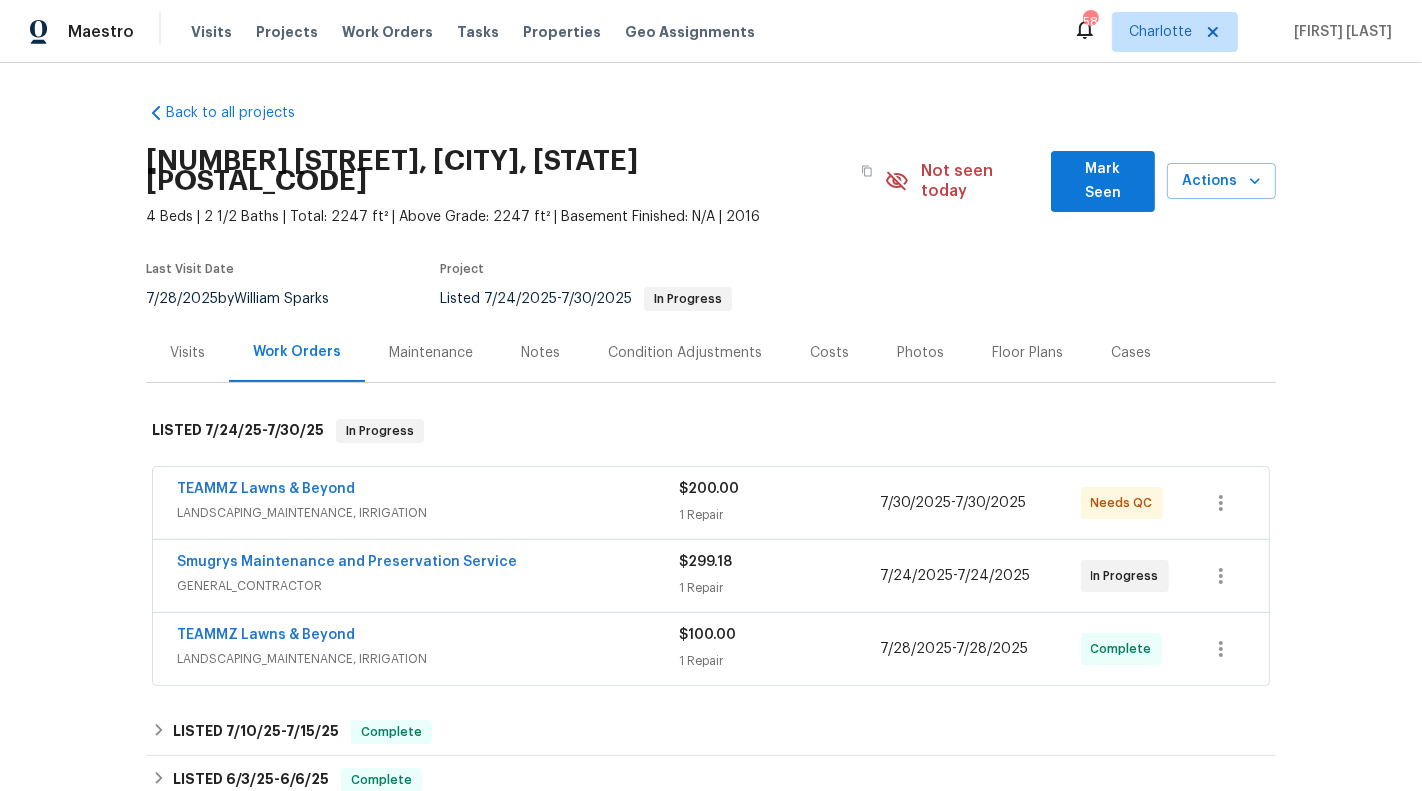 click on "TEAMMZ Lawns & Beyond LANDSCAPING_MAINTENANCE, IRRIGATION" at bounding box center (428, 503) 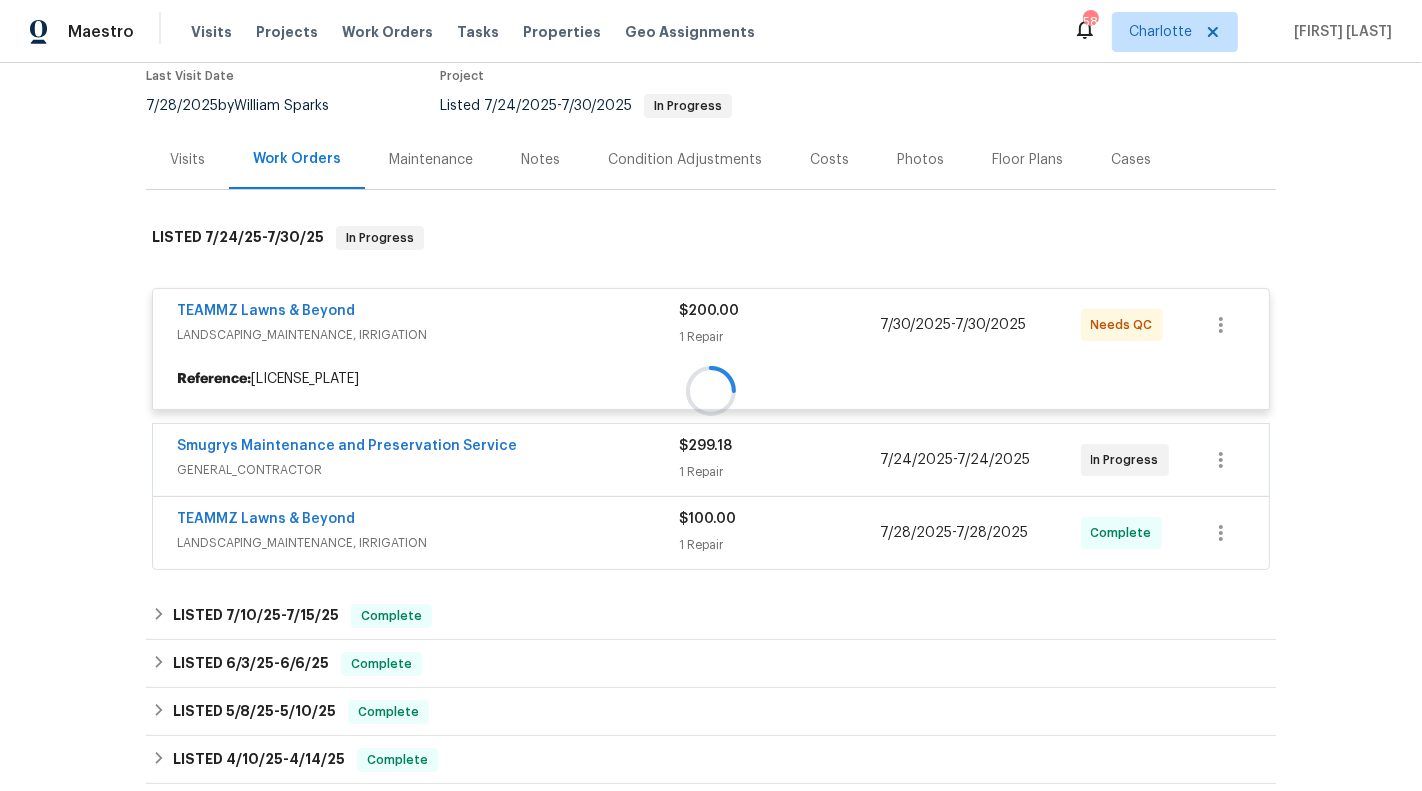 scroll, scrollTop: 201, scrollLeft: 0, axis: vertical 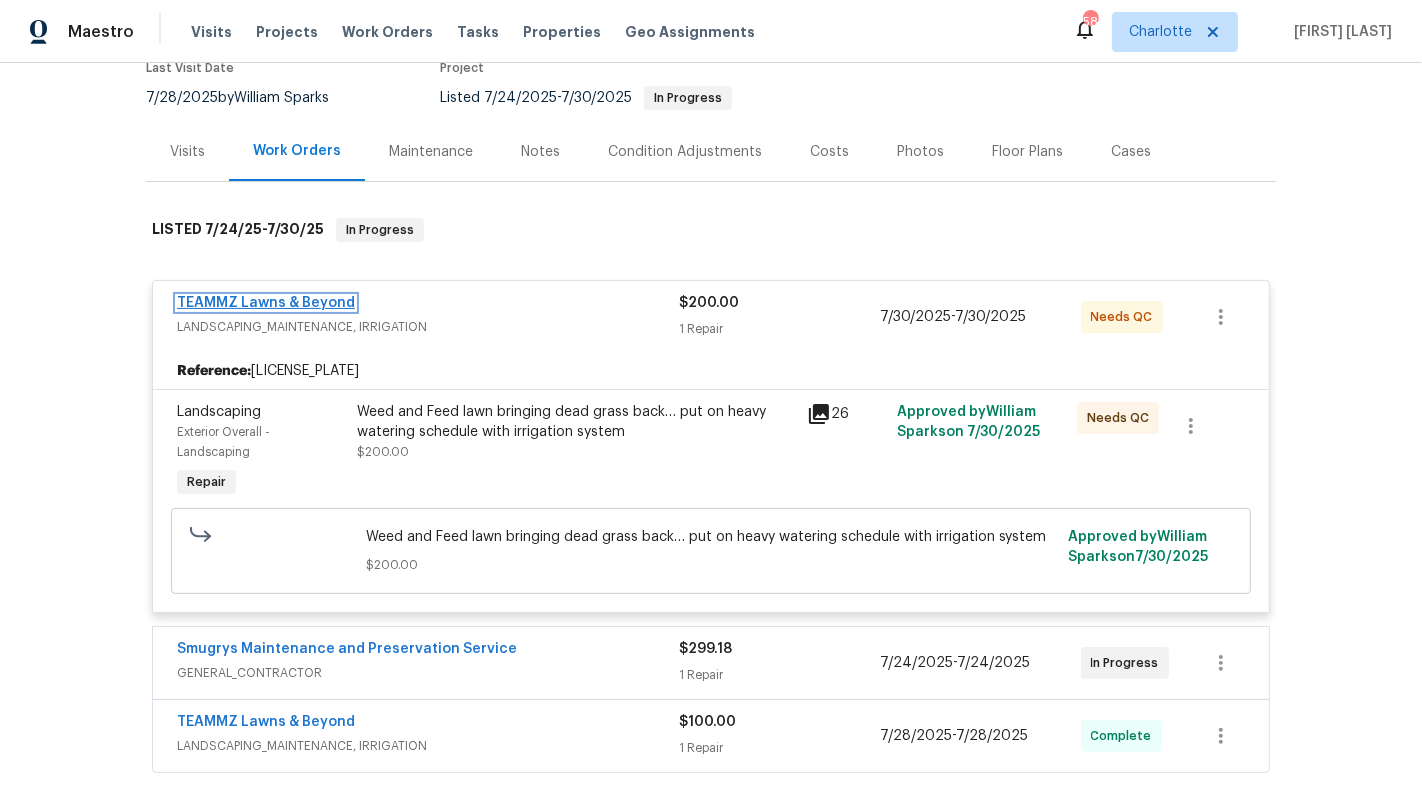 click on "TEAMMZ Lawns & Beyond" at bounding box center [266, 303] 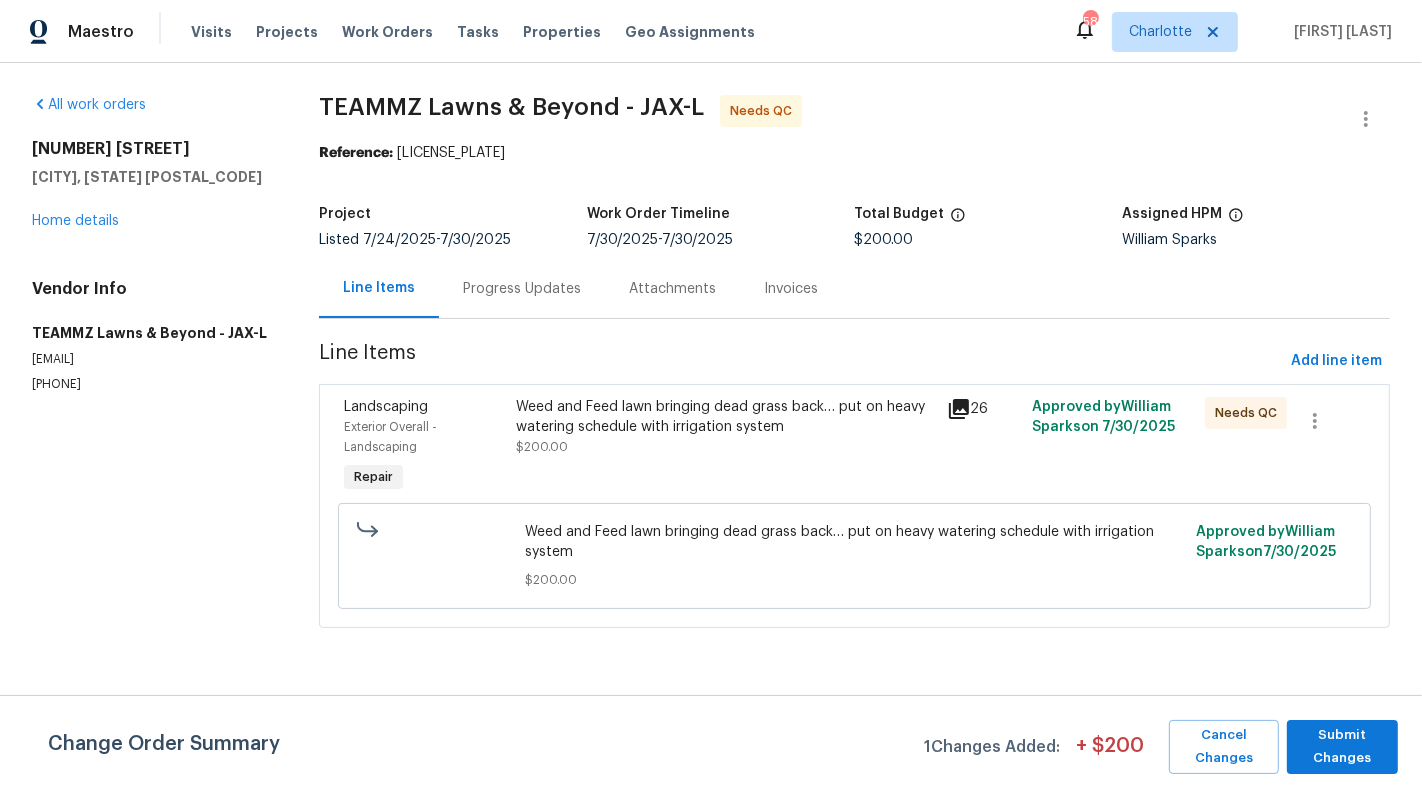 click on "Progress Updates" at bounding box center [522, 289] 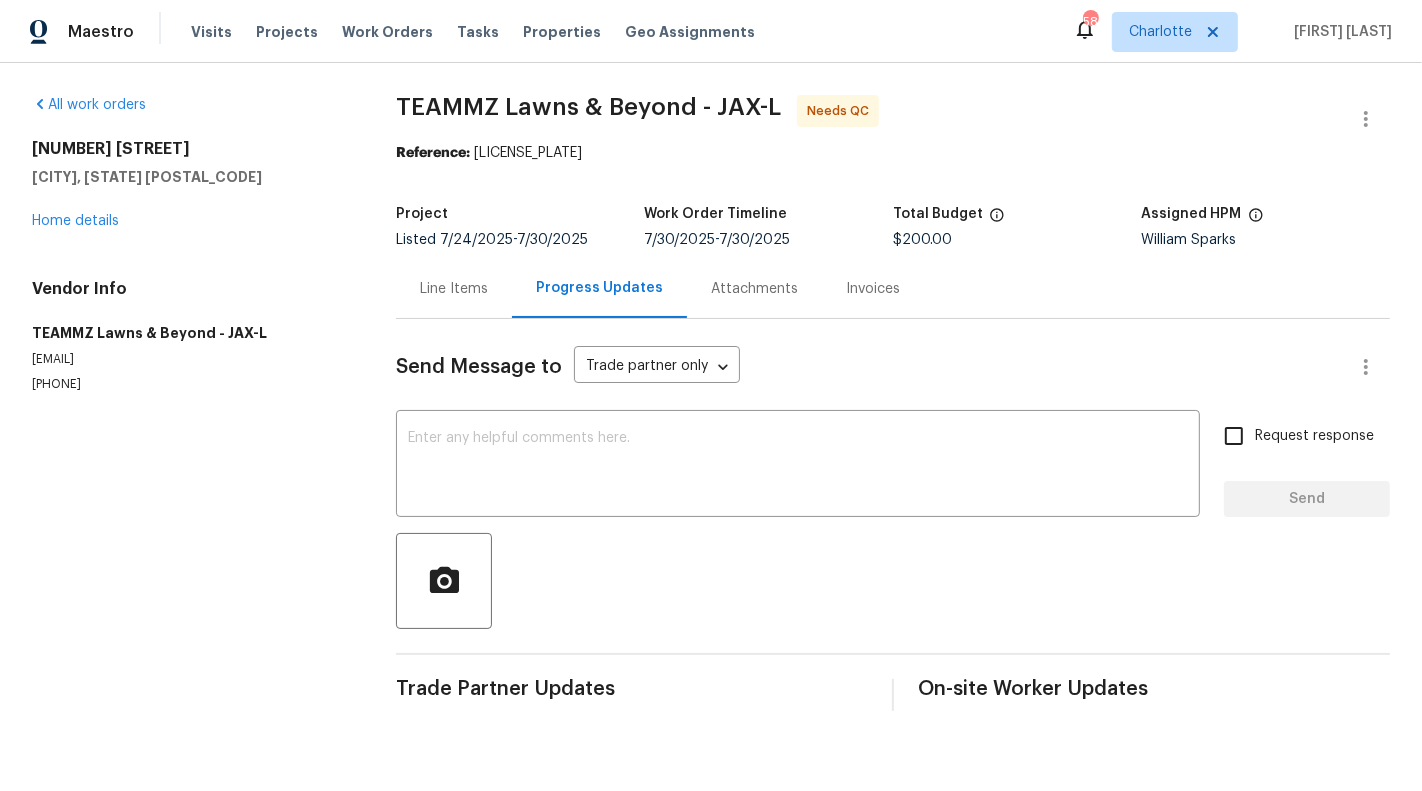 click on "Line Items" at bounding box center (454, 288) 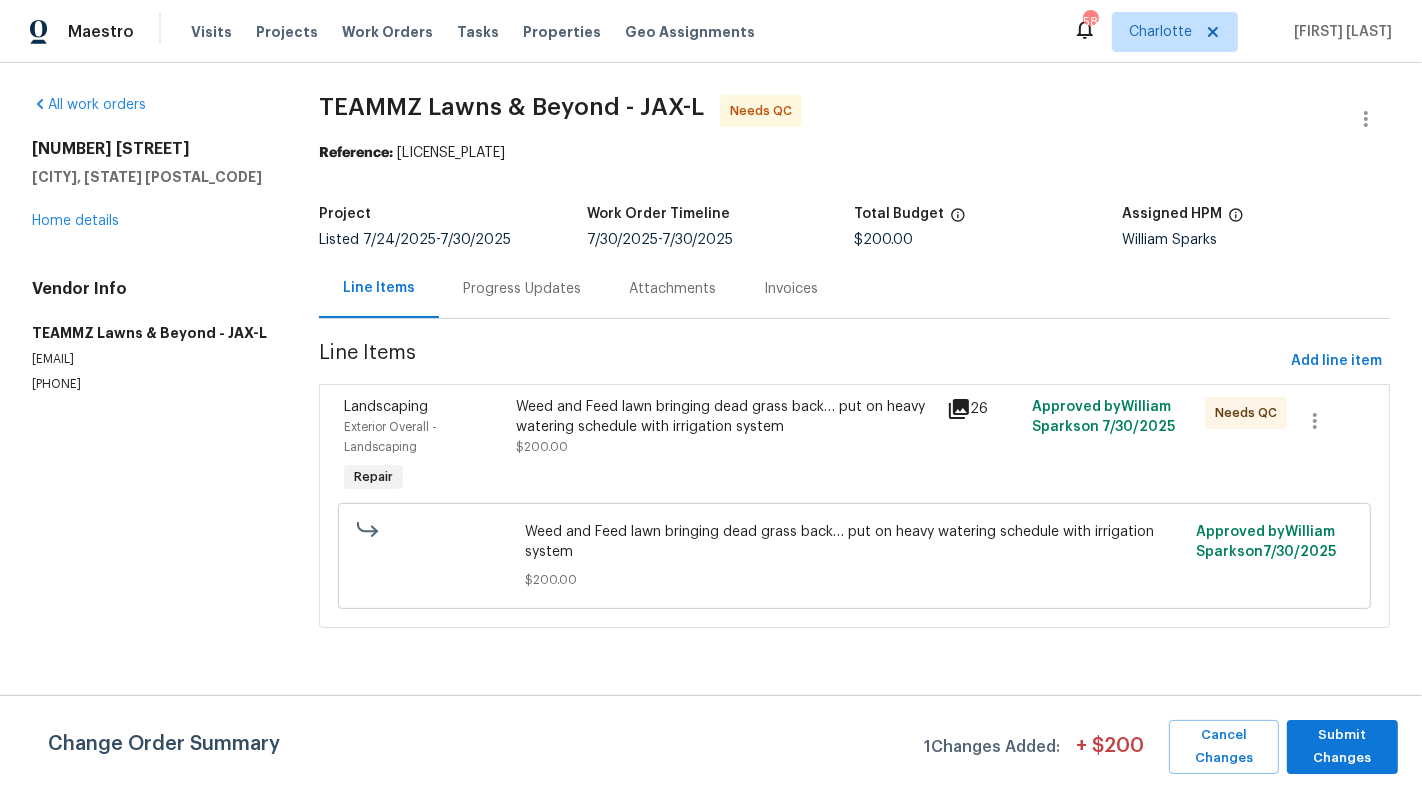 click on "Weed and Feed lawn bringing dead grass back… put on heavy watering schedule with irrigation system" at bounding box center (725, 417) 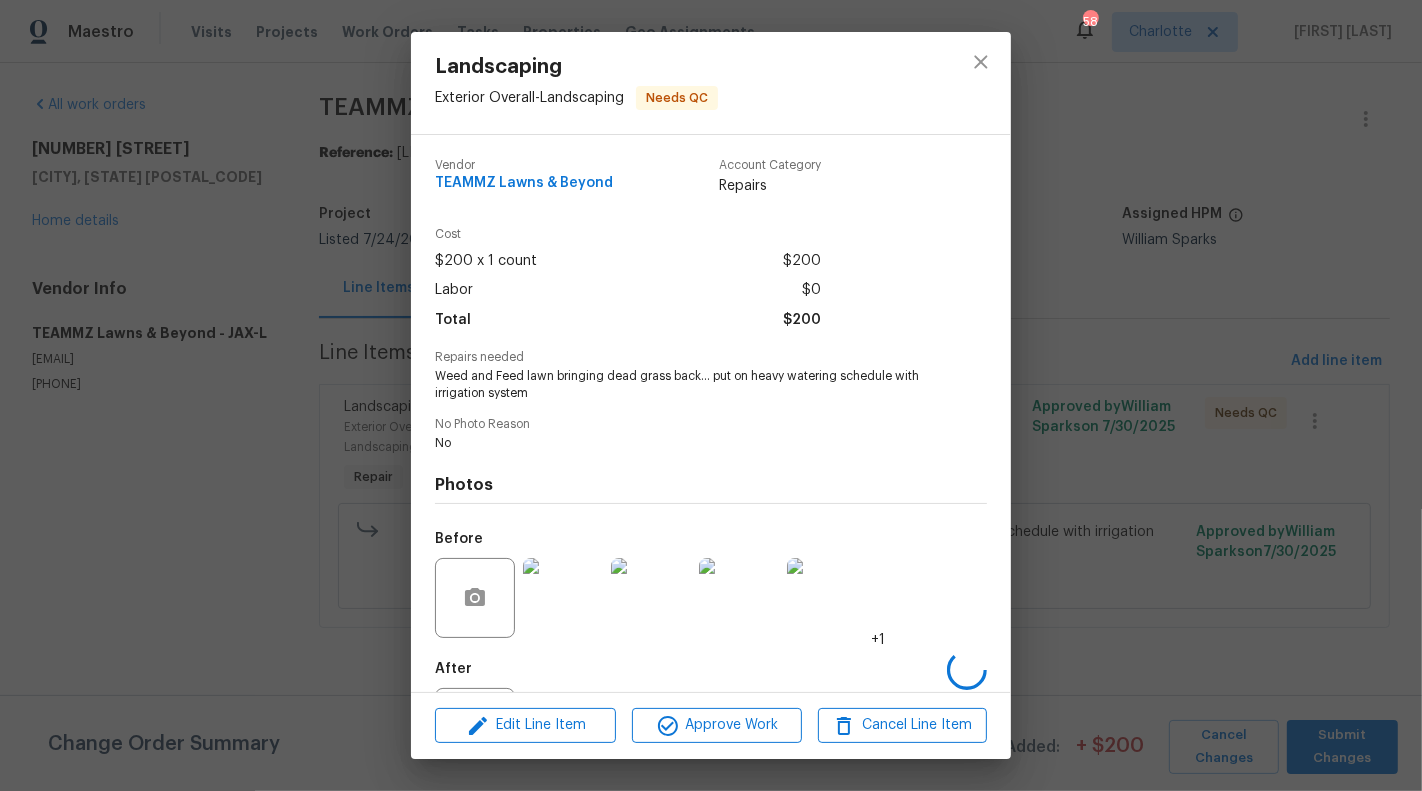 scroll, scrollTop: 97, scrollLeft: 0, axis: vertical 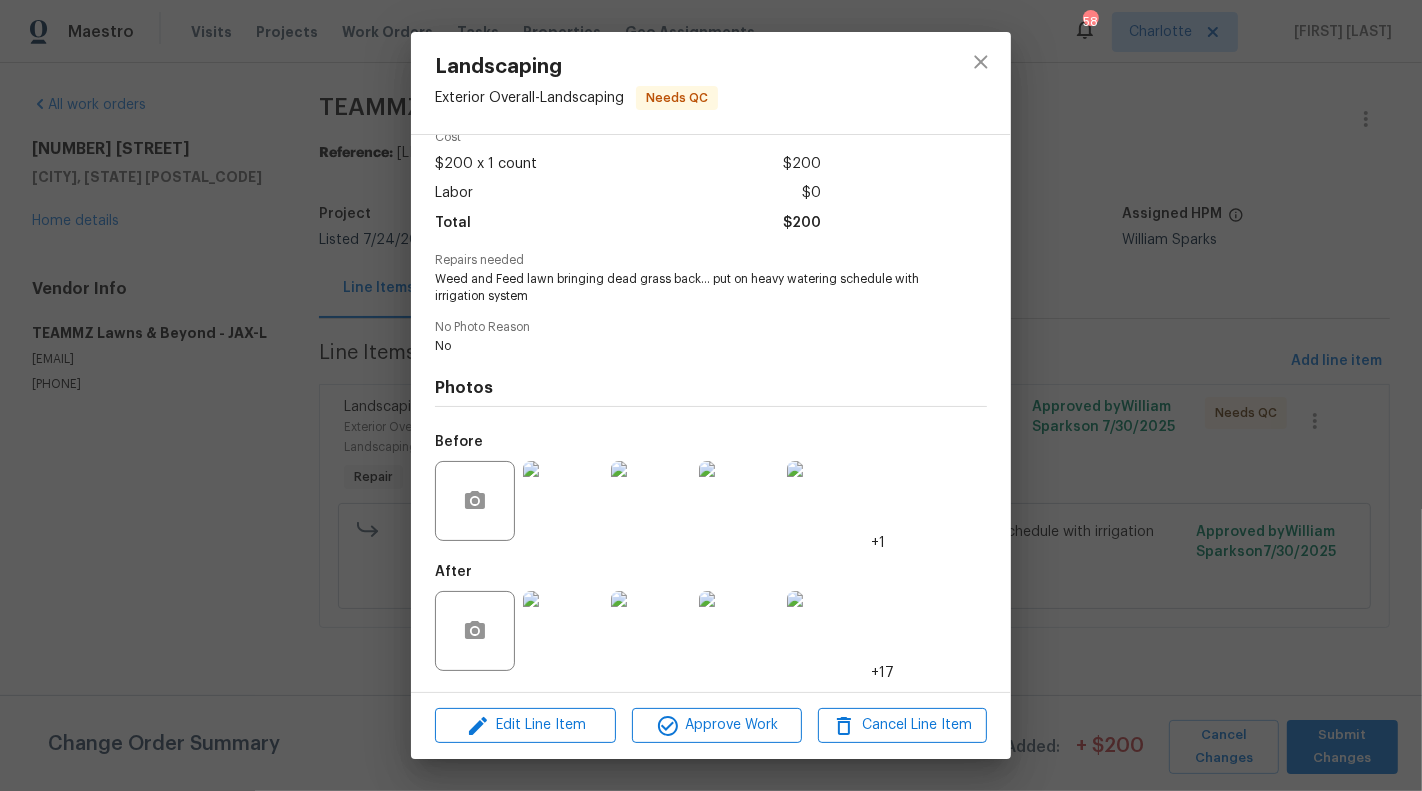 click at bounding box center [563, 631] 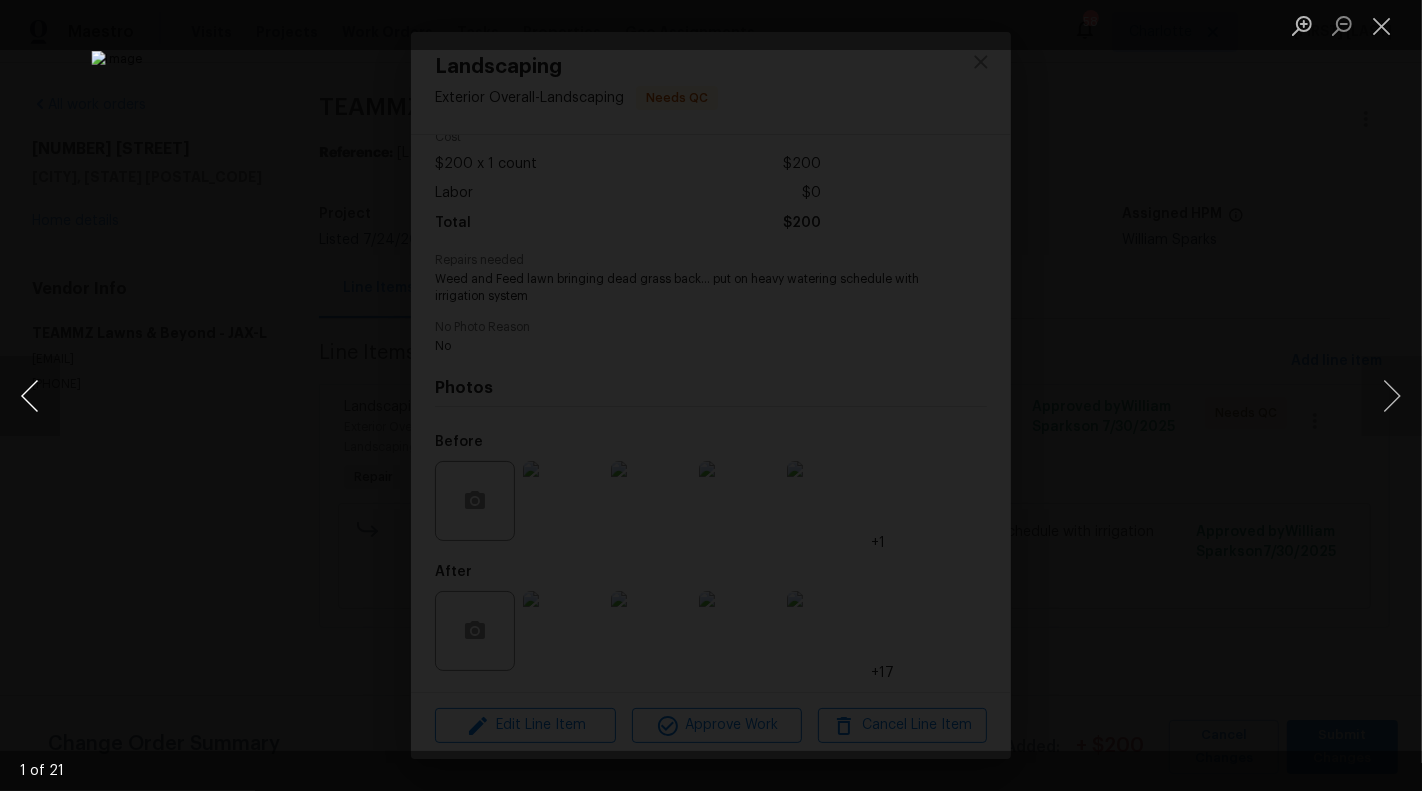click at bounding box center [30, 396] 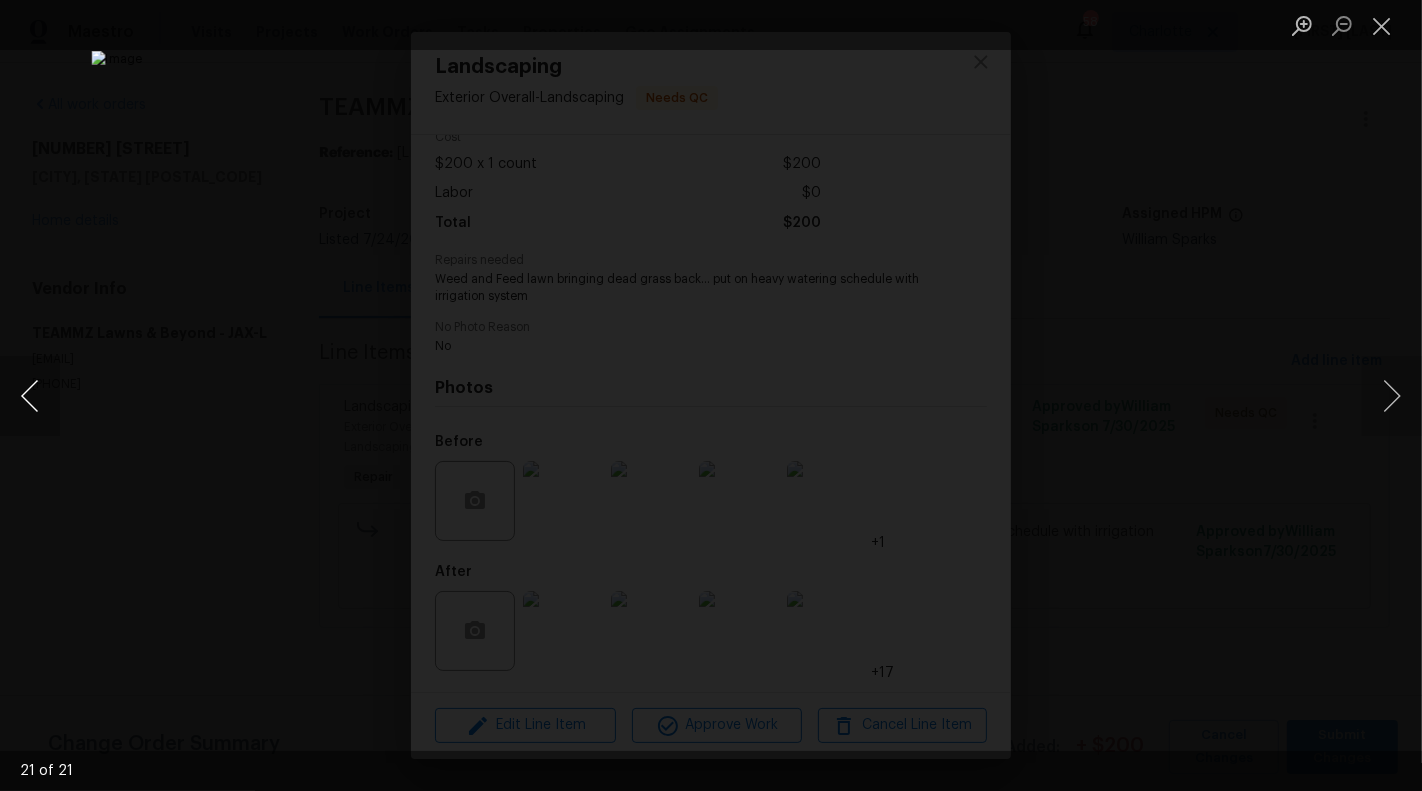 click at bounding box center (30, 396) 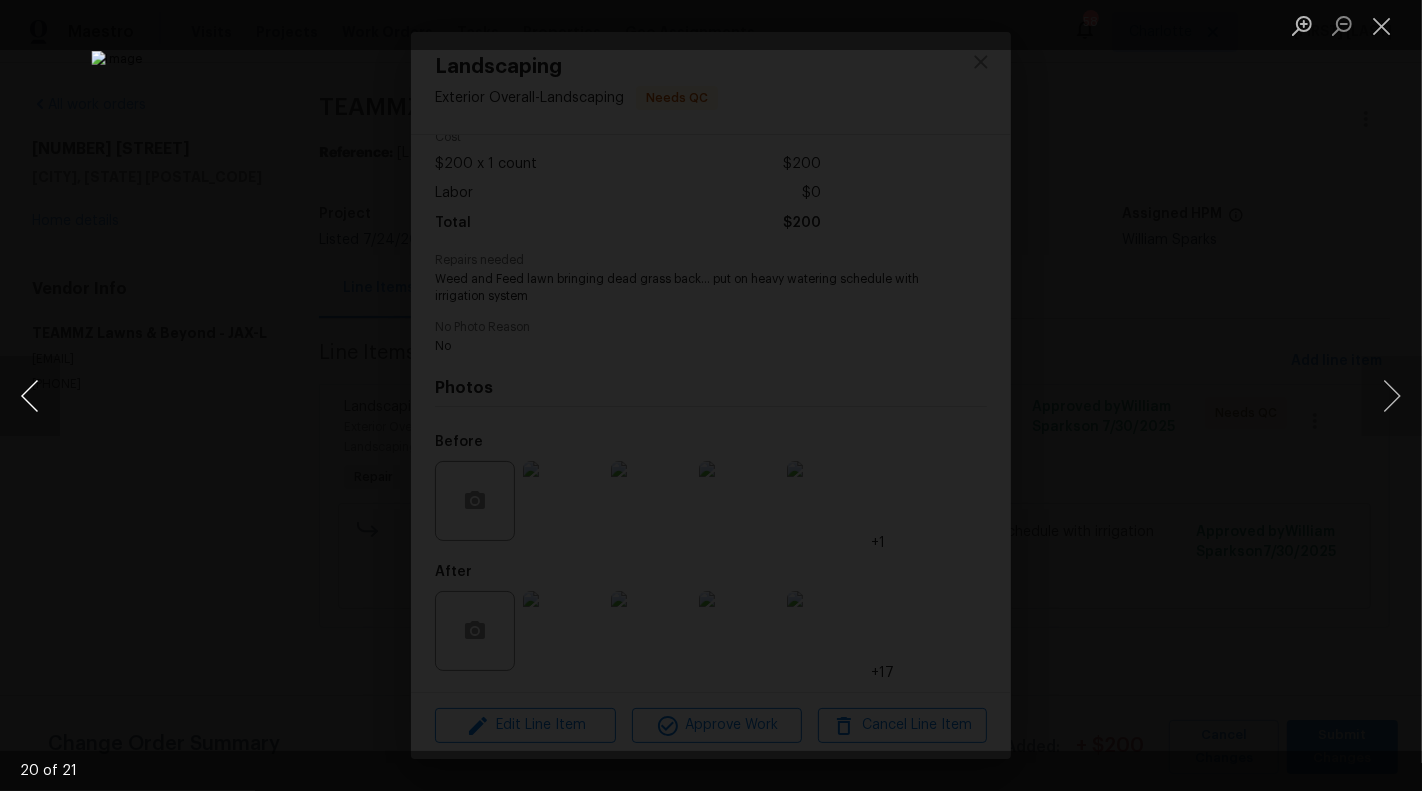 click at bounding box center (30, 396) 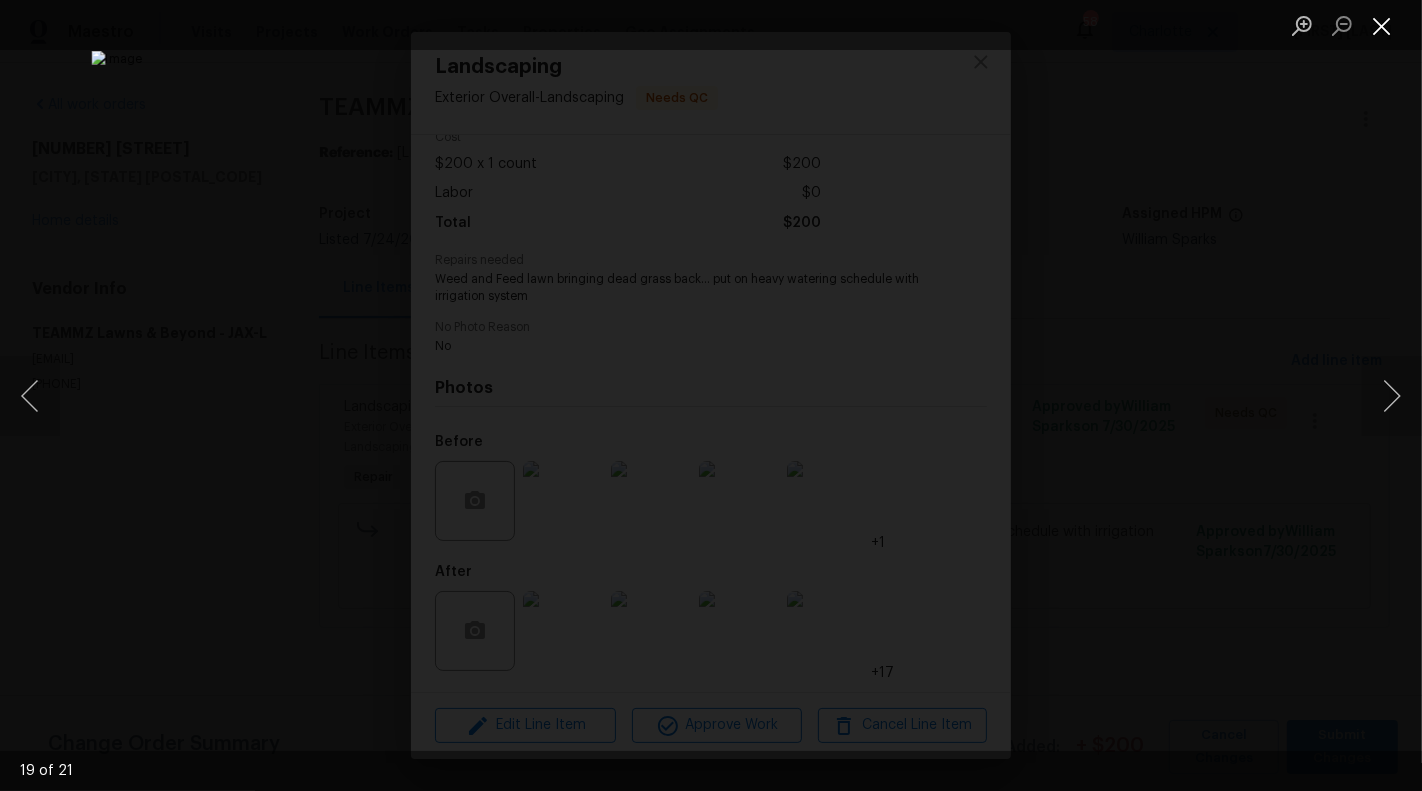 click at bounding box center [1382, 25] 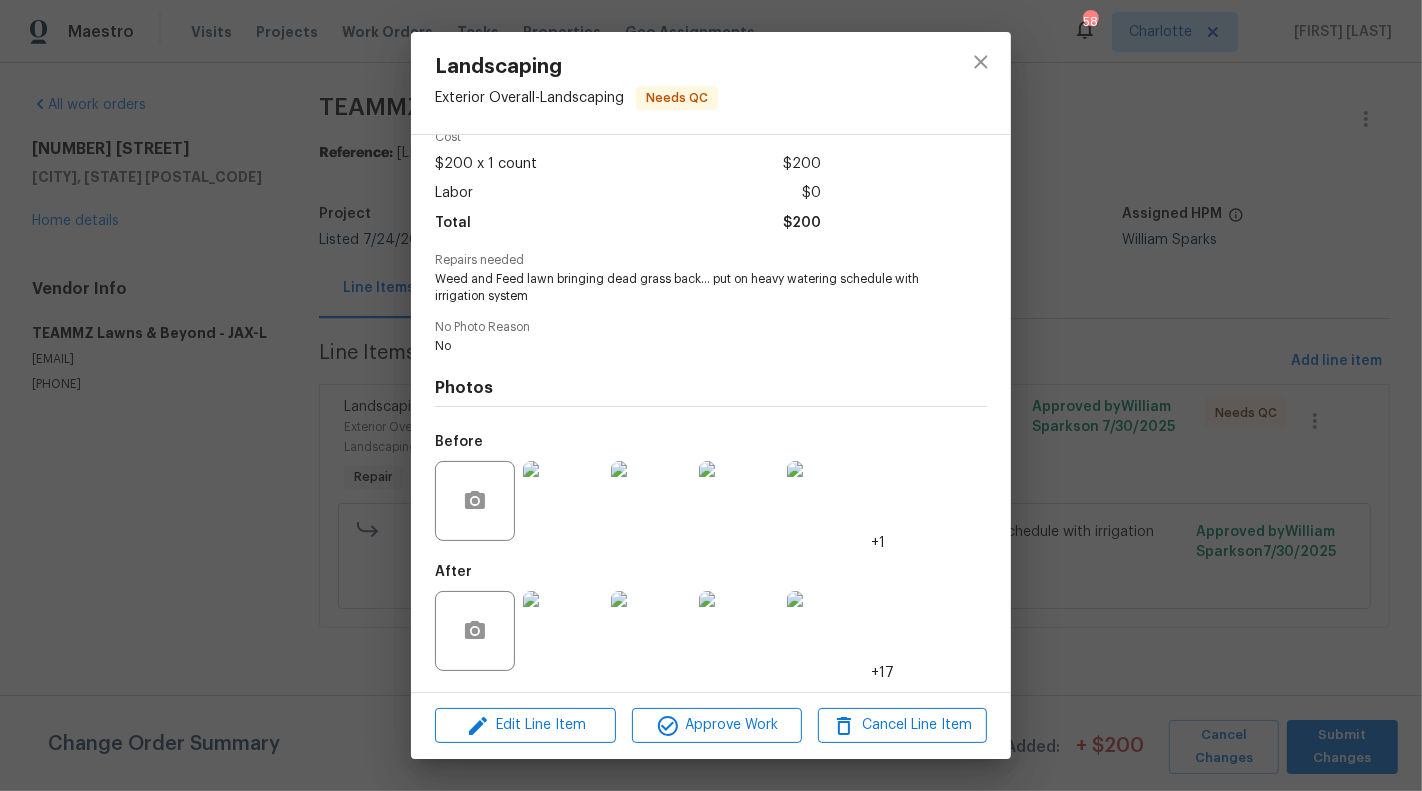click on "Landscaping Exterior Overall  -  Landscaping Needs QC Vendor TEAMMZ Lawns & Beyond Account Category Repairs Cost $200 x 1 count $200 Labor $0 Total $200 Repairs needed Weed and Feed lawn bringing dead grass back… put on heavy watering schedule with irrigation system No Photo Reason No Photos Before  +1 After  +17  Edit Line Item  Approve Work  Cancel Line Item" at bounding box center (711, 395) 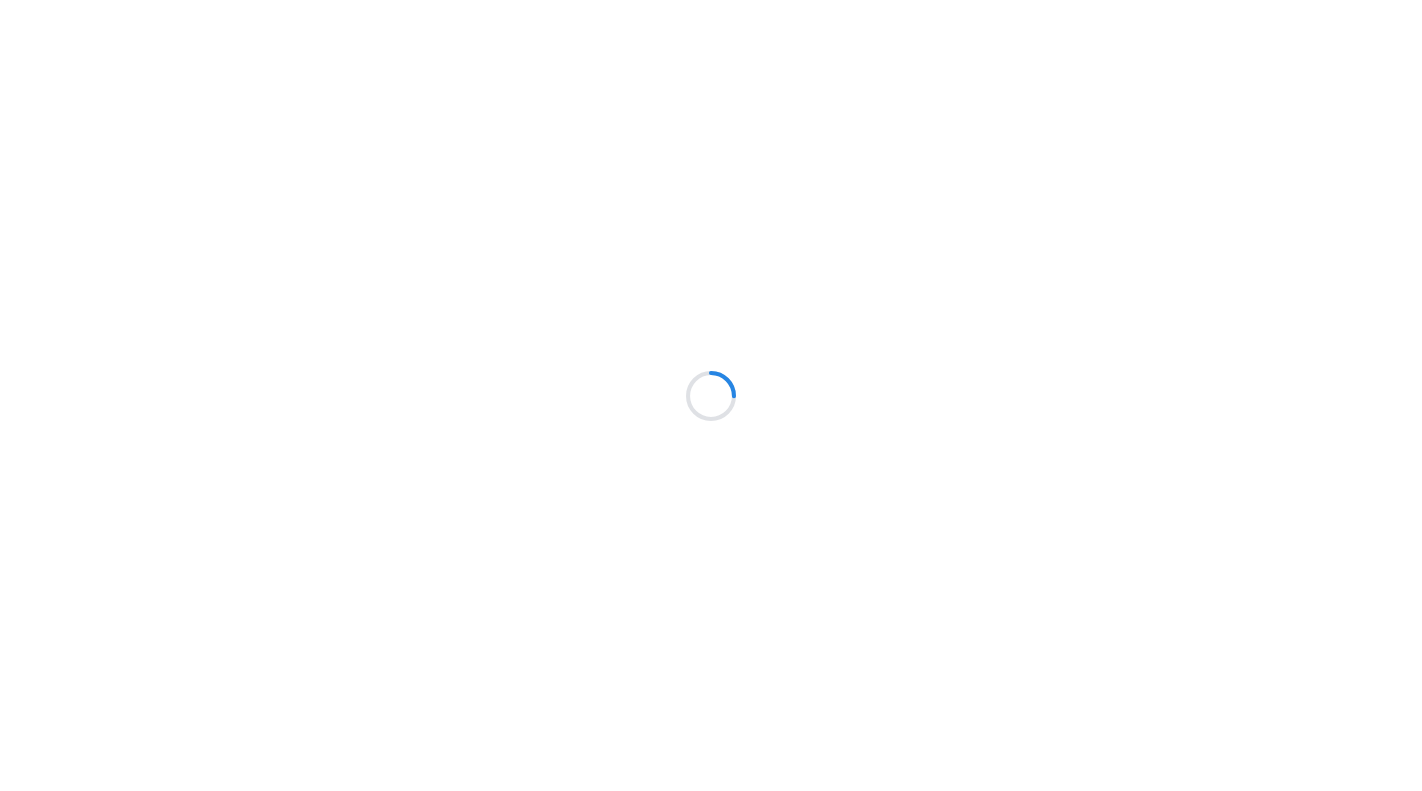 scroll, scrollTop: 0, scrollLeft: 0, axis: both 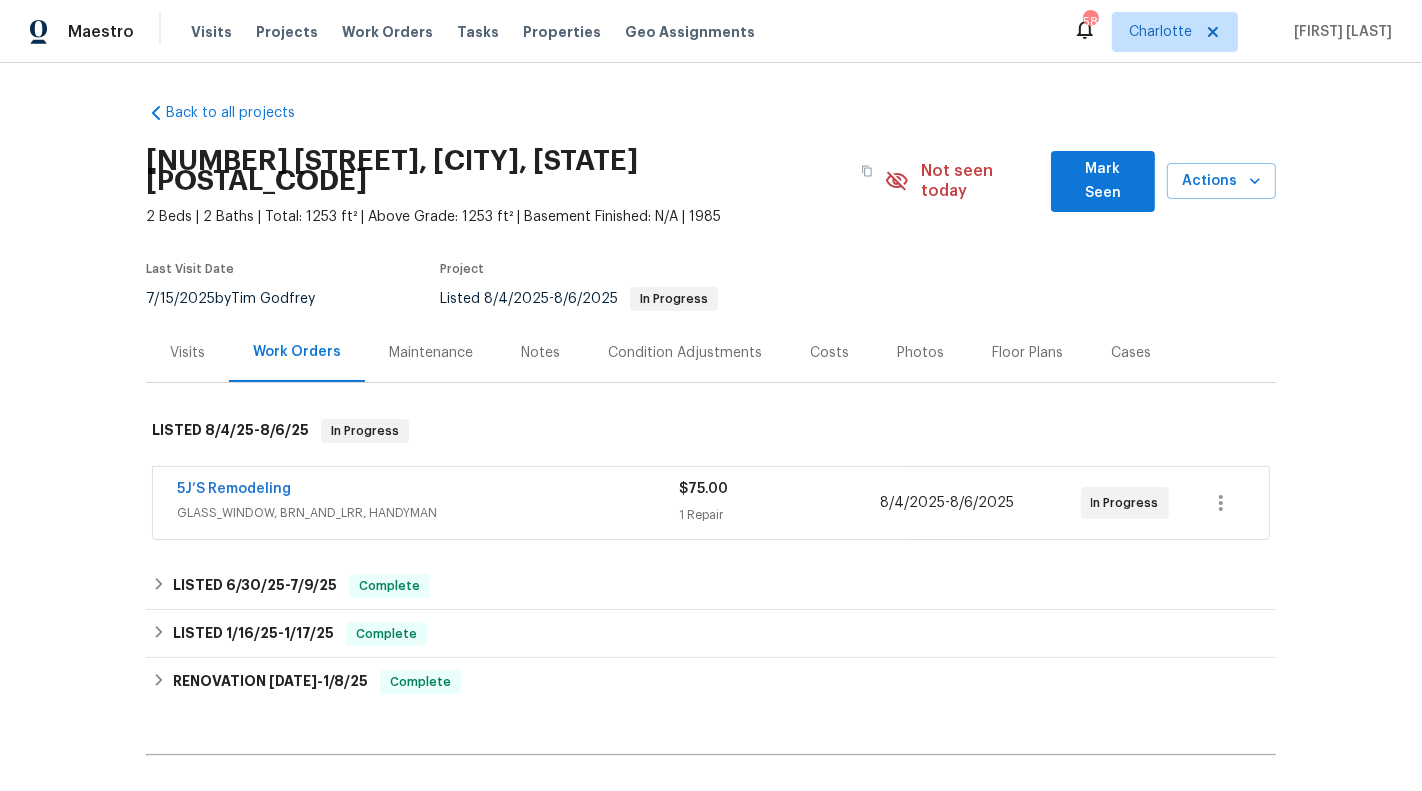 click on "GLASS_WINDOW, BRN_AND_LRR, HANDYMAN" at bounding box center (428, 513) 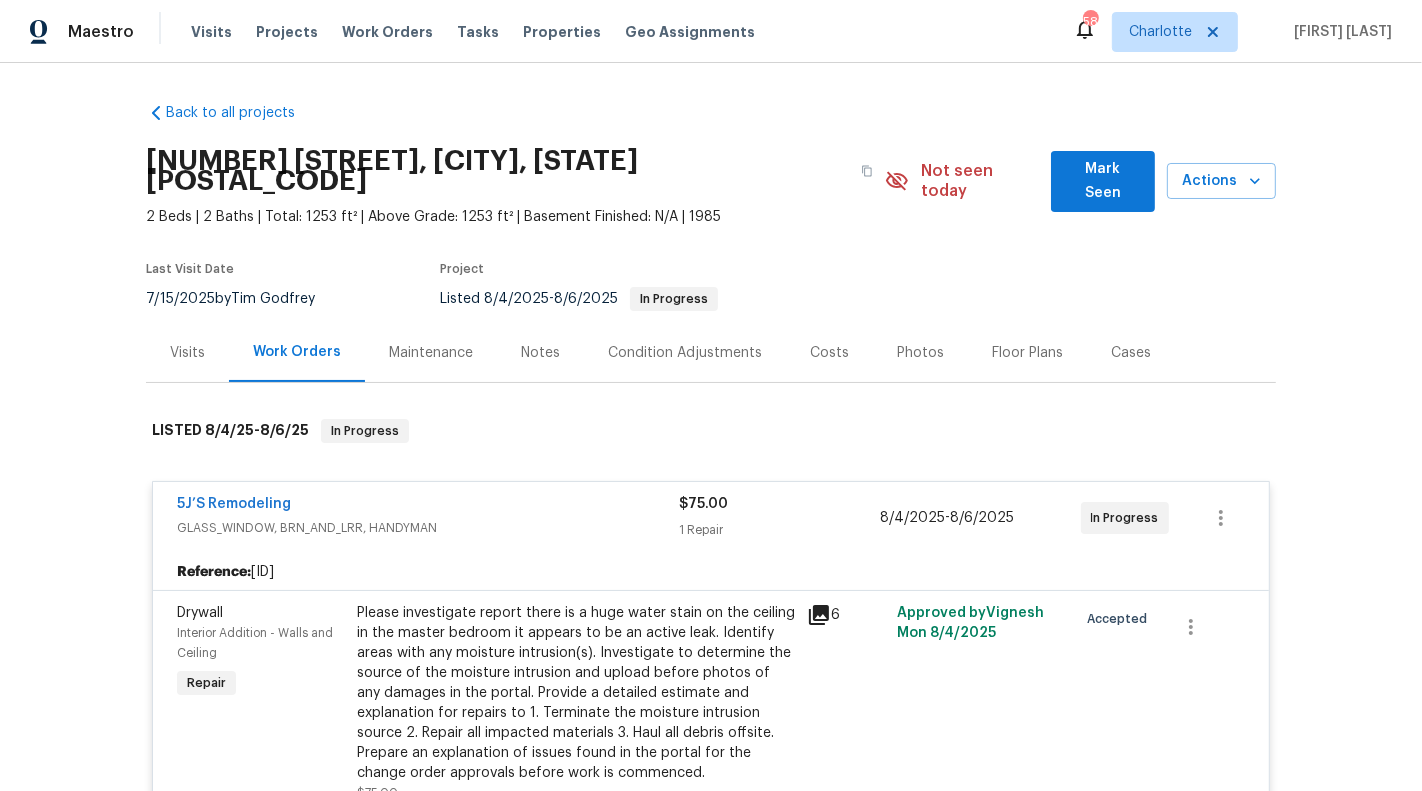 click on "Please investigate report there is a huge water stain on the ceiling in the master bedroom it appears to be an active leak. Identify areas with any moisture intrusion(s). Investigate to determine the source of the moisture intrusion and upload before photos of any damages in the portal. Provide a detailed estimate and explanation for repairs to 1. Terminate the moisture intrusion source 2. Repair all impacted materials 3. Haul all debris offsite. Prepare an explanation of issues found in the portal for the change order approvals before work is commenced." at bounding box center (576, 693) 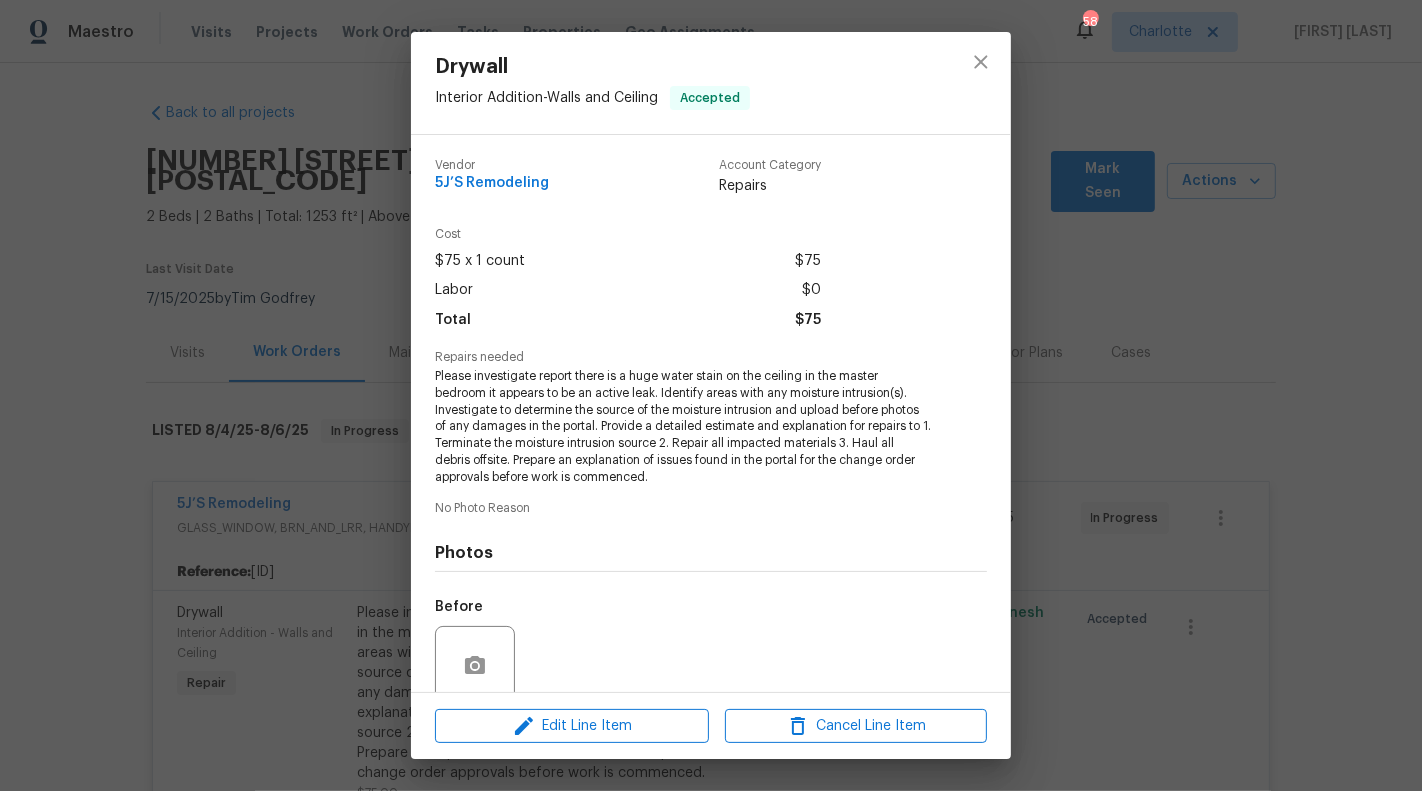 click on "Drywall Interior Addition  -  Walls and Ceiling Accepted Vendor 5J’S Remodeling Account Category Repairs Cost $75 x 1 count $75 Labor $0 Total $75 Repairs needed Please investigate report there is a huge water stain on the ceiling in the master bedroom it appears to be an active leak. Identify areas with any moisture intrusion(s). Investigate to determine the source of the moisture intrusion and upload before photos of any damages in the portal. Provide a detailed estimate and explanation for repairs to 1. Terminate the moisture intrusion source 2. Repair all impacted materials 3. Haul all debris offsite. Prepare an explanation of issues found in the portal for the change order approvals before work is commenced. No Photo Reason   Photos Before After  +2  Edit Line Item  Cancel Line Item" at bounding box center [711, 395] 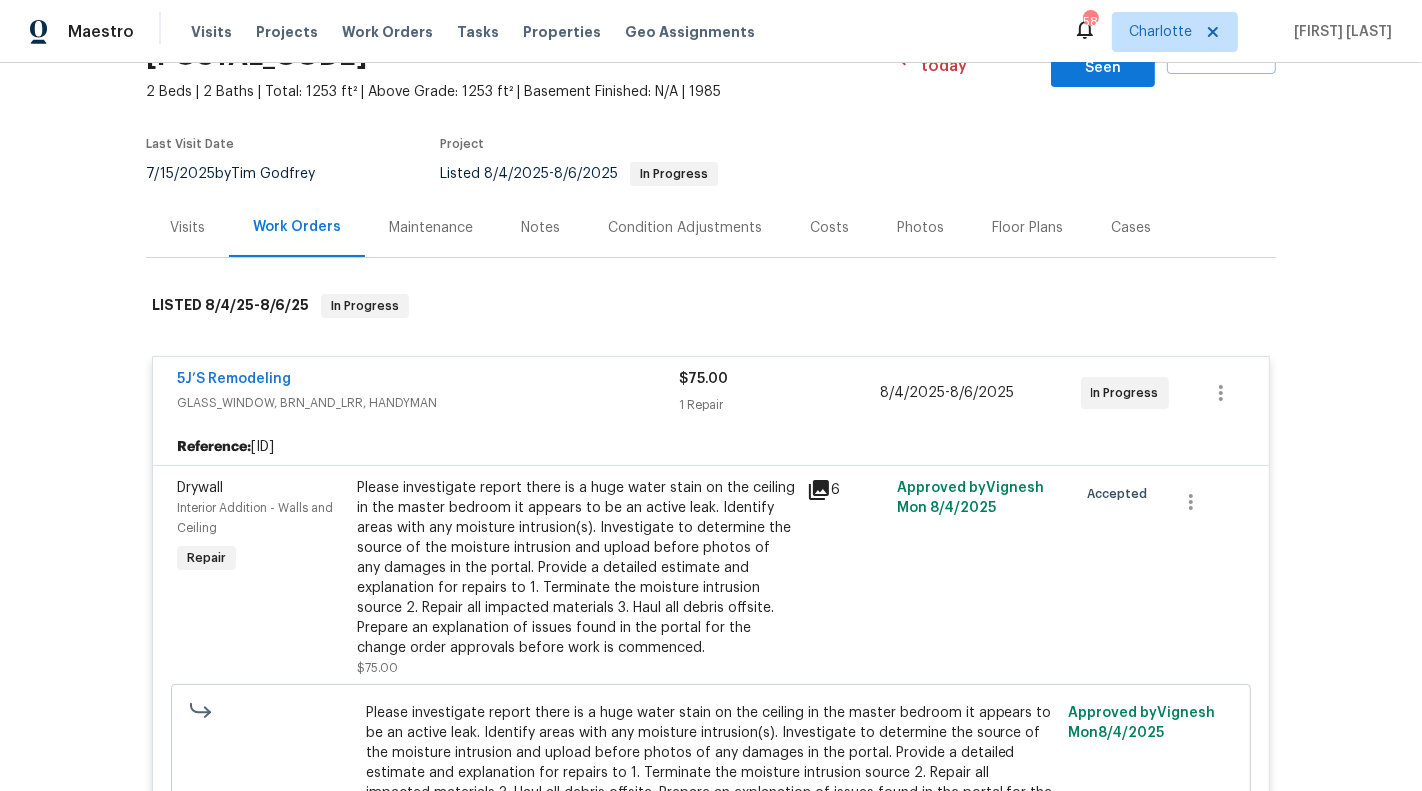 scroll, scrollTop: 144, scrollLeft: 0, axis: vertical 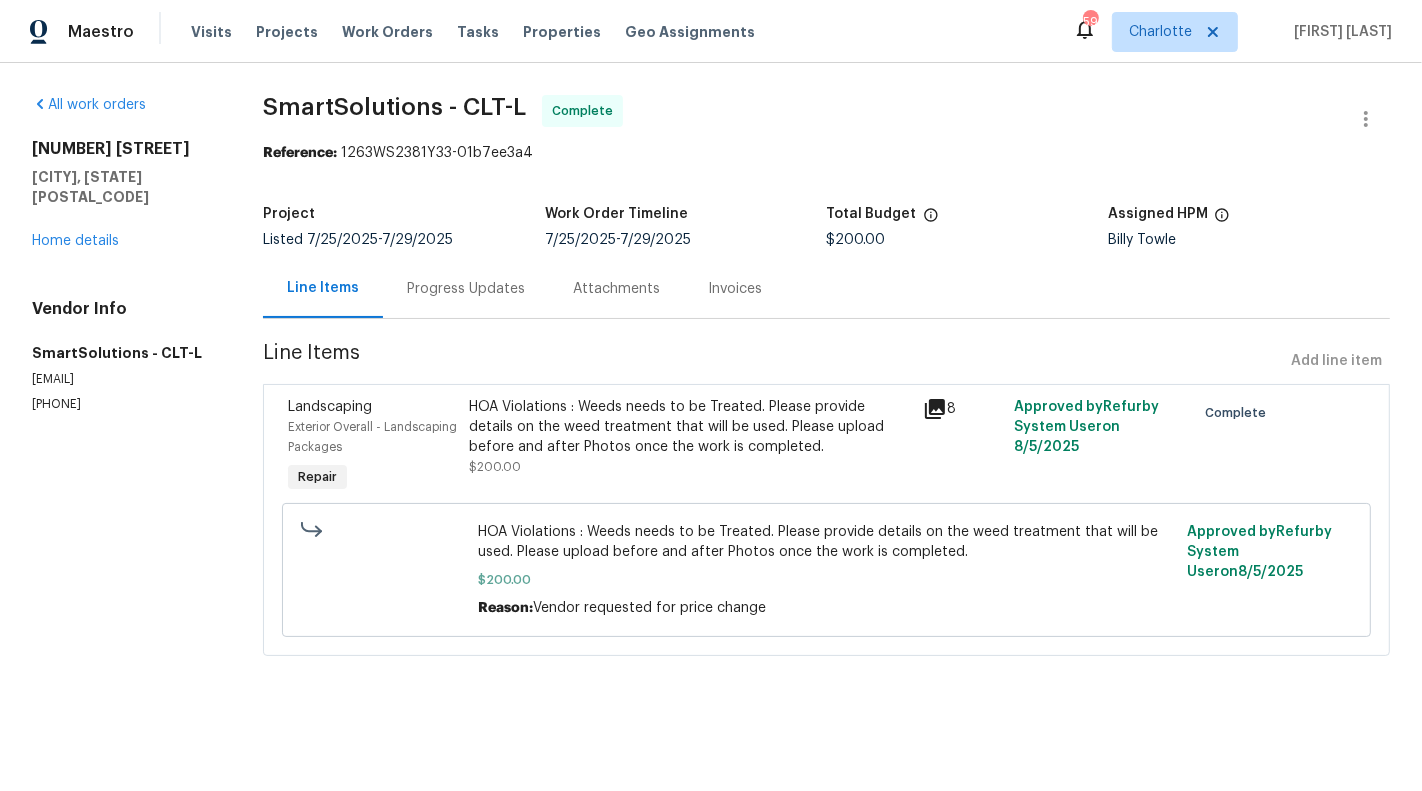 click on "HOA Violations : Weeds needs to be Treated. Please provide details on the weed treatment that will be used. Please upload before and after Photos once the work is completed." at bounding box center (691, 427) 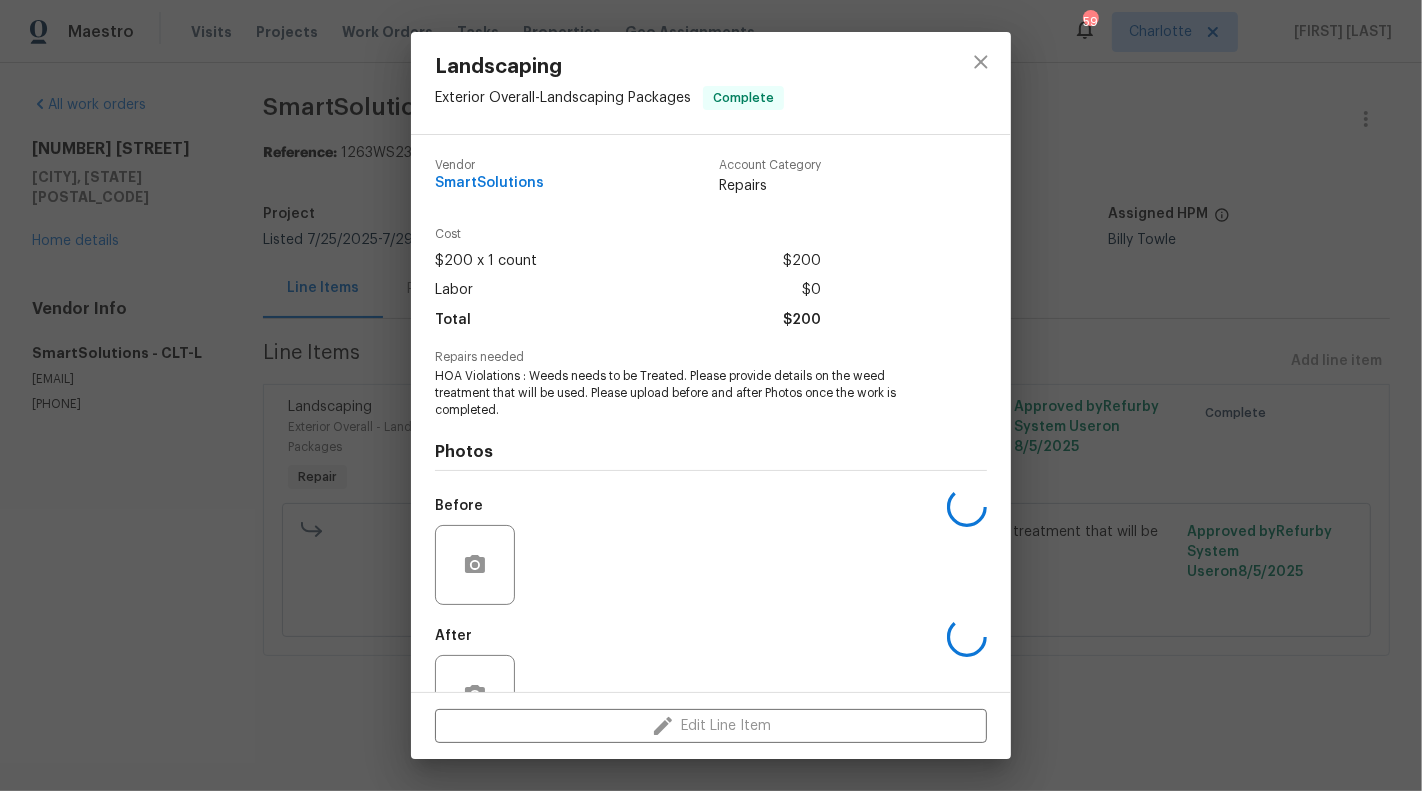scroll, scrollTop: 63, scrollLeft: 0, axis: vertical 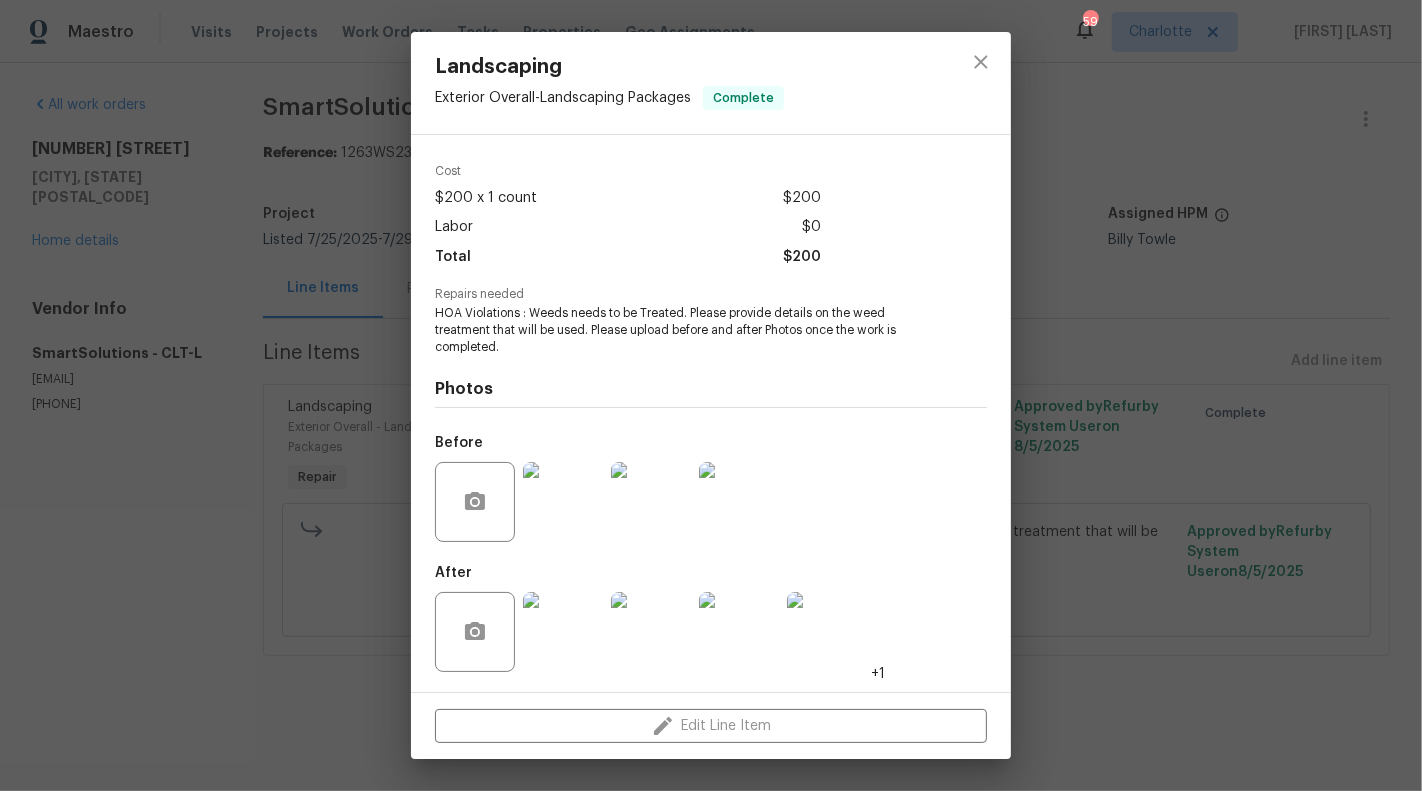 click at bounding box center [563, 632] 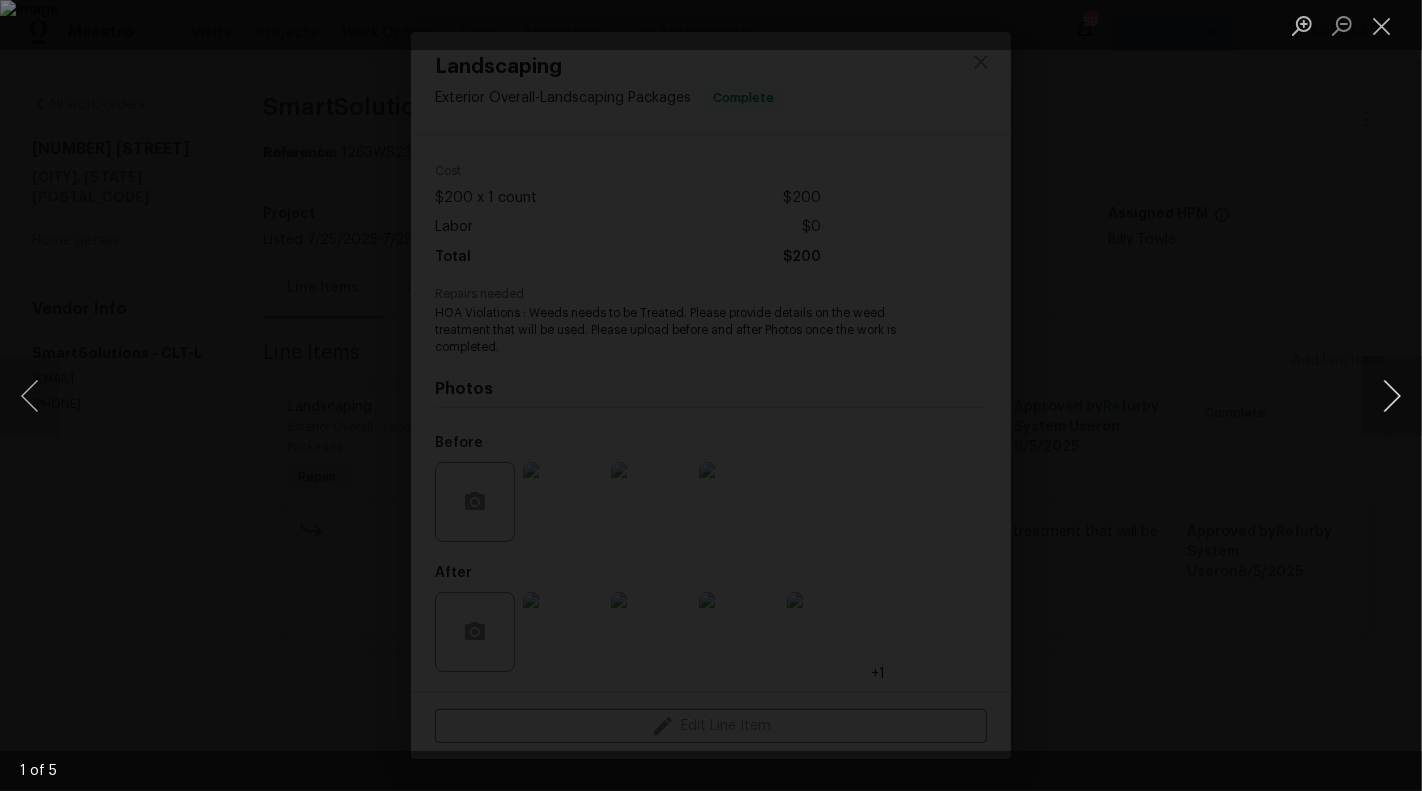 click at bounding box center (1392, 396) 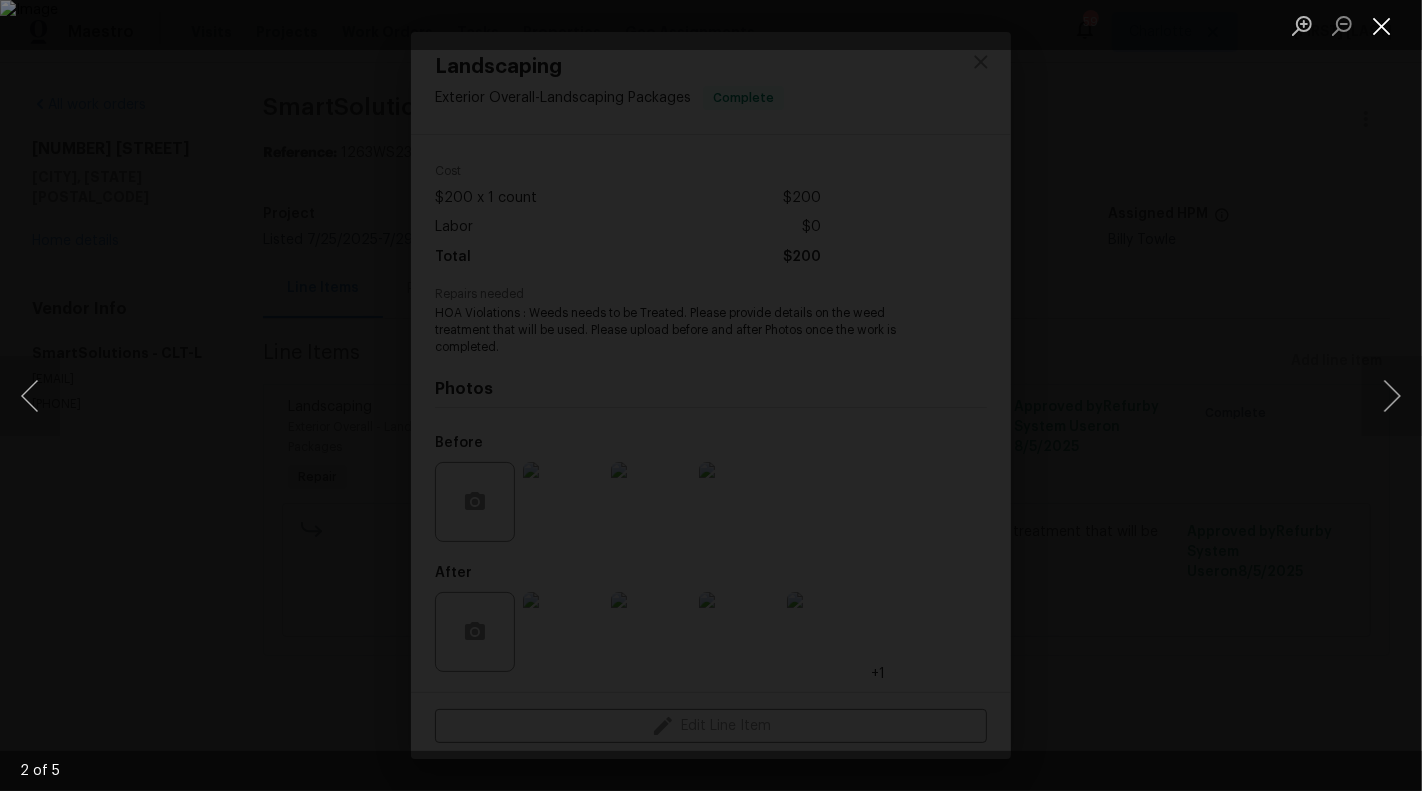 click at bounding box center (1382, 25) 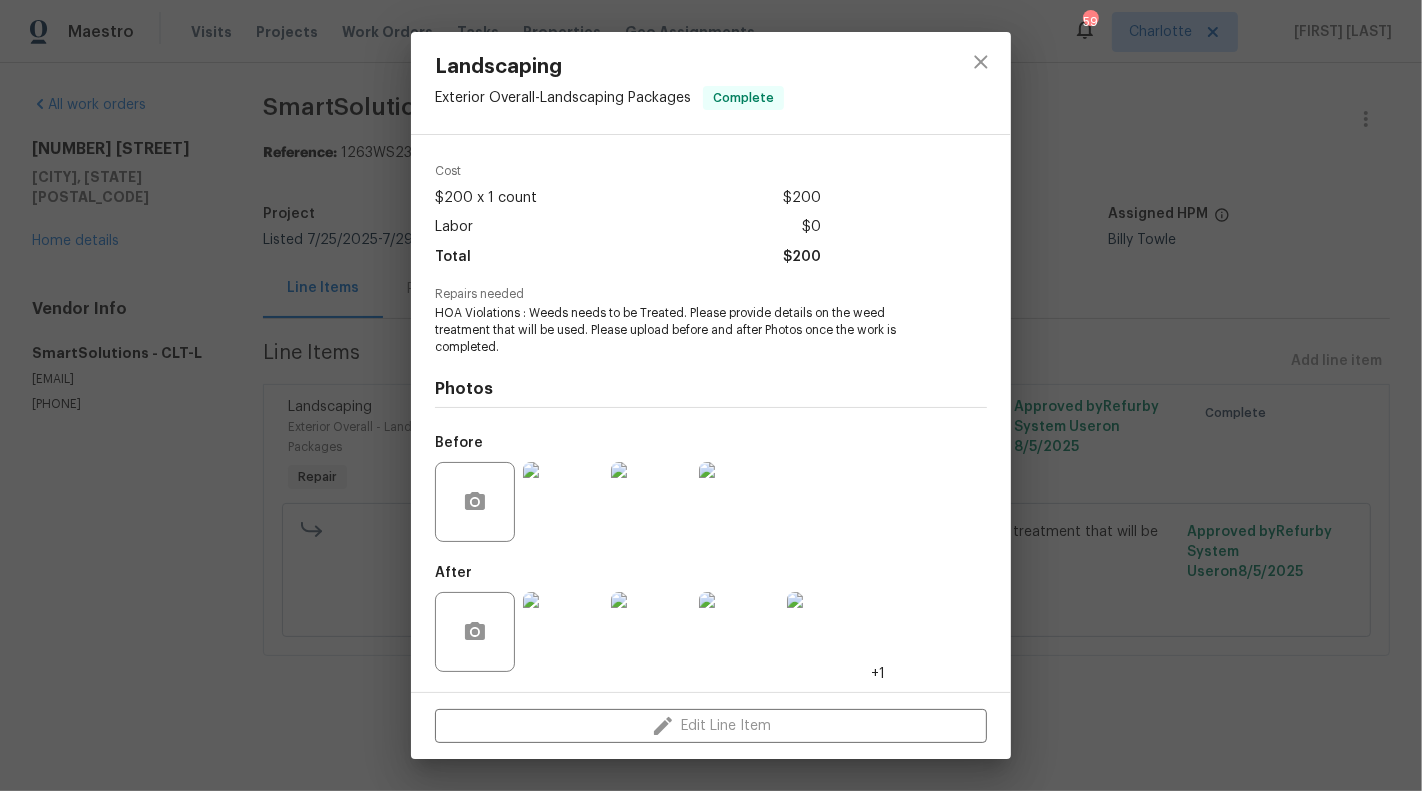 click on "Landscaping Exterior Overall  -  Landscaping Packages Complete Vendor SmartSolutions Account Category Repairs Cost $200 x 1 count $200 Labor $0 Total $200 Repairs needed HOA Violations : Weeds needs to be Treated. Please provide details on the weed treatment that will be used. Please upload before and after Photos once the work is completed. Photos Before After  +1  Edit Line Item" at bounding box center (711, 395) 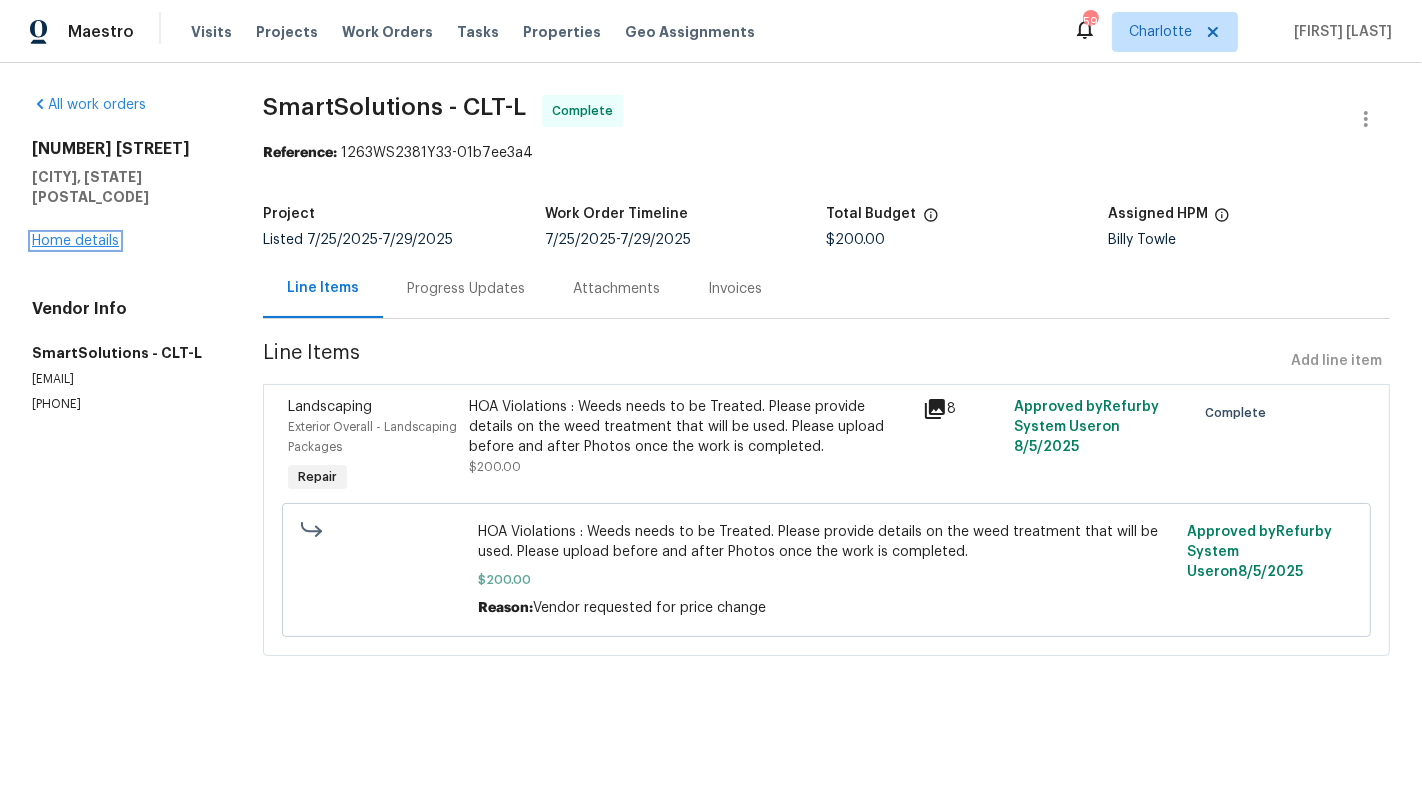 click on "Home details" at bounding box center (75, 241) 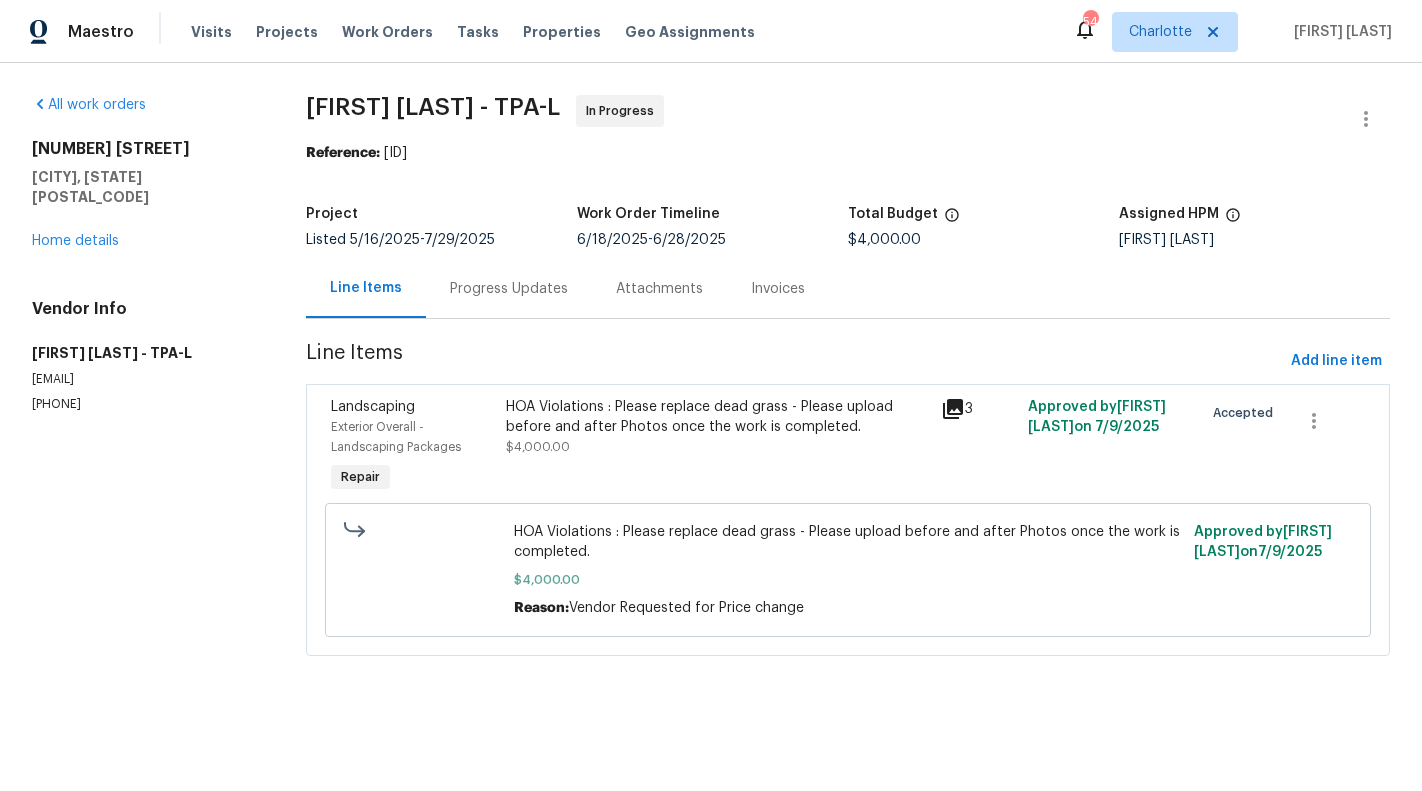scroll, scrollTop: 0, scrollLeft: 0, axis: both 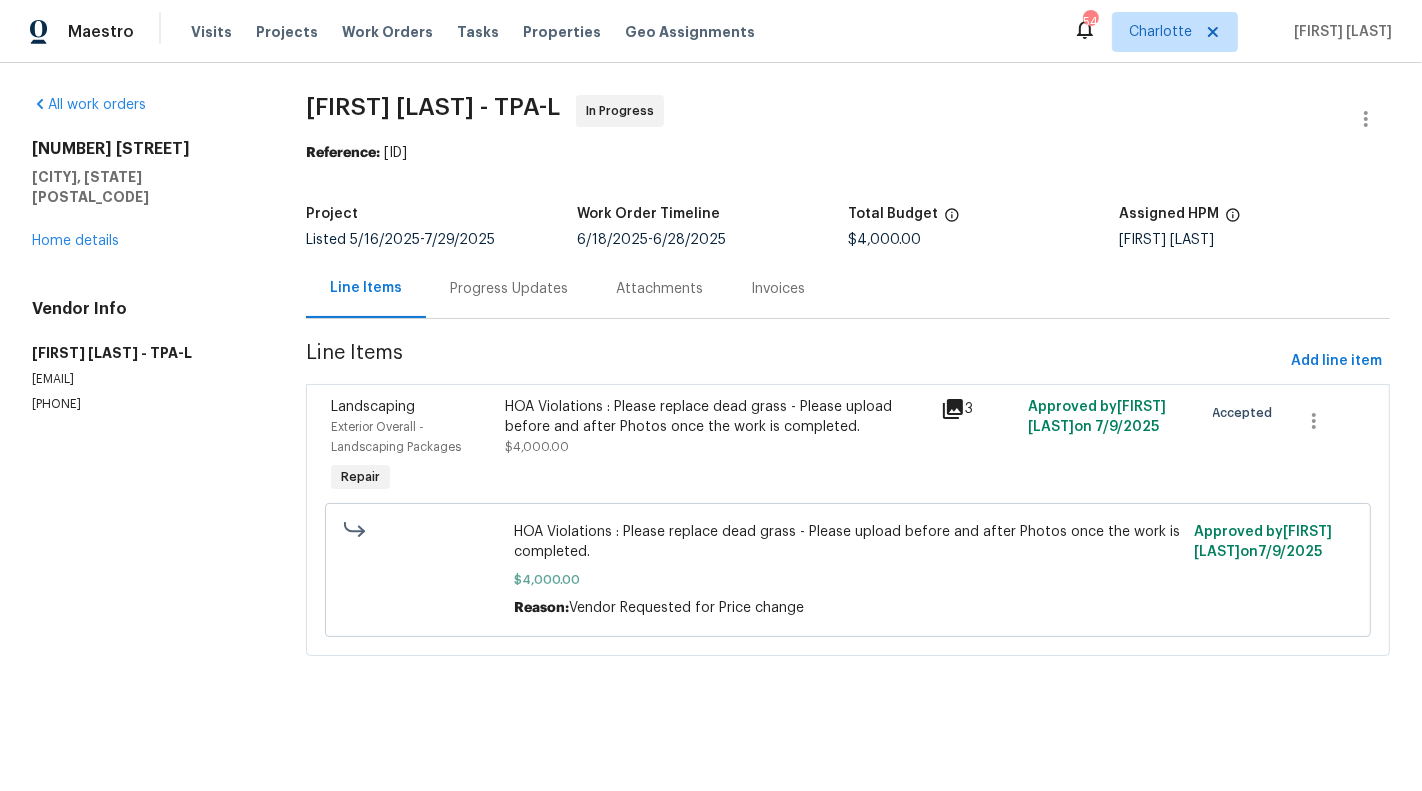 click on "Wendy Martin - TPA-L In Progress Reference:   34YX0S1CCY96F-c1a331d6f Project Listed   5/16/2025  -  7/29/2025 Work Order Timeline 6/18/2025  -  6/28/2025 Total Budget $4,000.00 Assigned HPM Naomi Ferreira Line Items Progress Updates Attachments Invoices Line Items Add line item Landscaping Exterior Overall - Landscaping Packages Repair HOA Violations : Please replace dead grass - Please upload before and after Photos once the work is completed. $4,000.00   3 Approved by  Dennis Ulmer  on   7/9/2025 Accepted HOA Violations : Please replace dead grass - Please upload before and after Photos once the work is completed. $4,000.00 Reason:  Vendor Requested for Price change Approved by  Dennis Ulmer  on  7/9/2025" at bounding box center [848, 387] 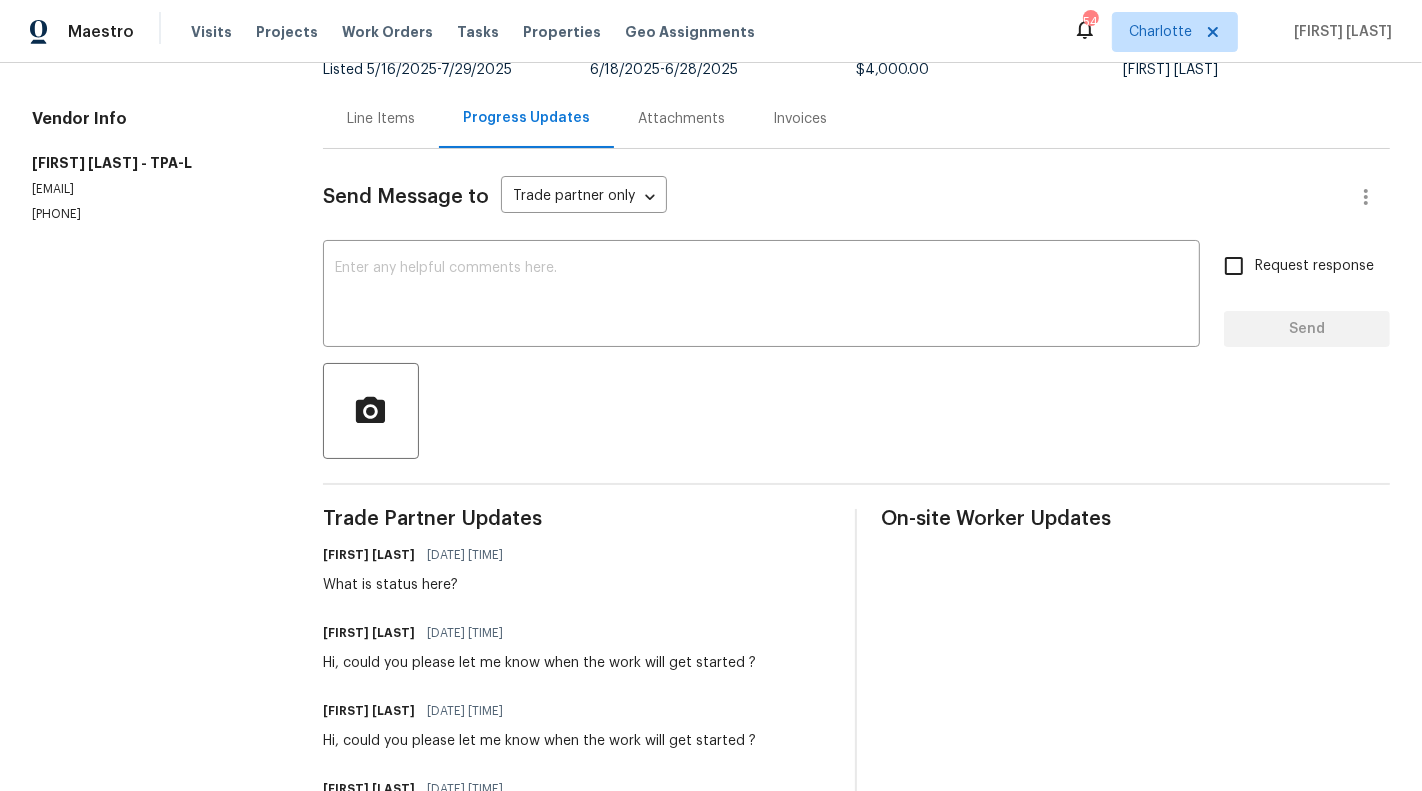scroll, scrollTop: 190, scrollLeft: 0, axis: vertical 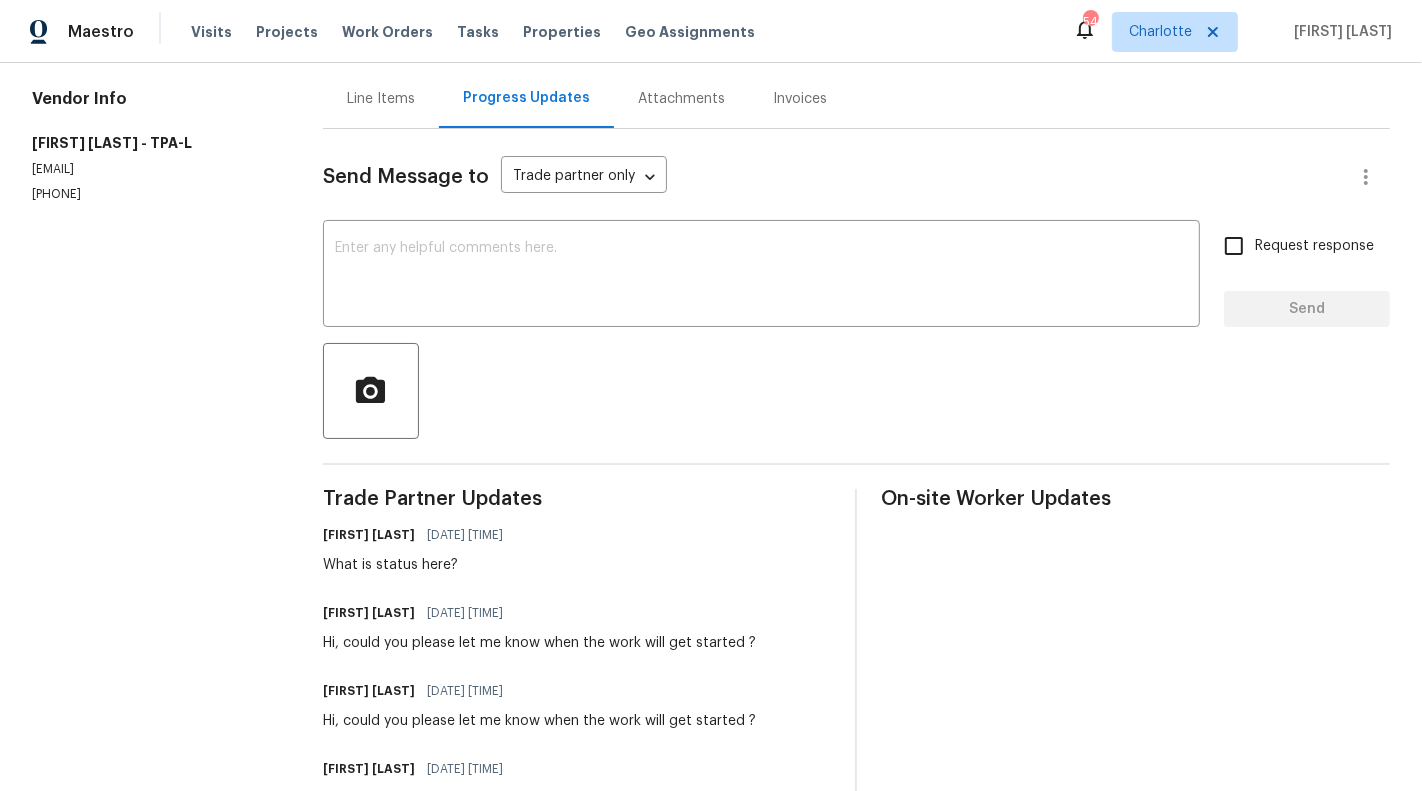 click on "Line Items" at bounding box center [381, 99] 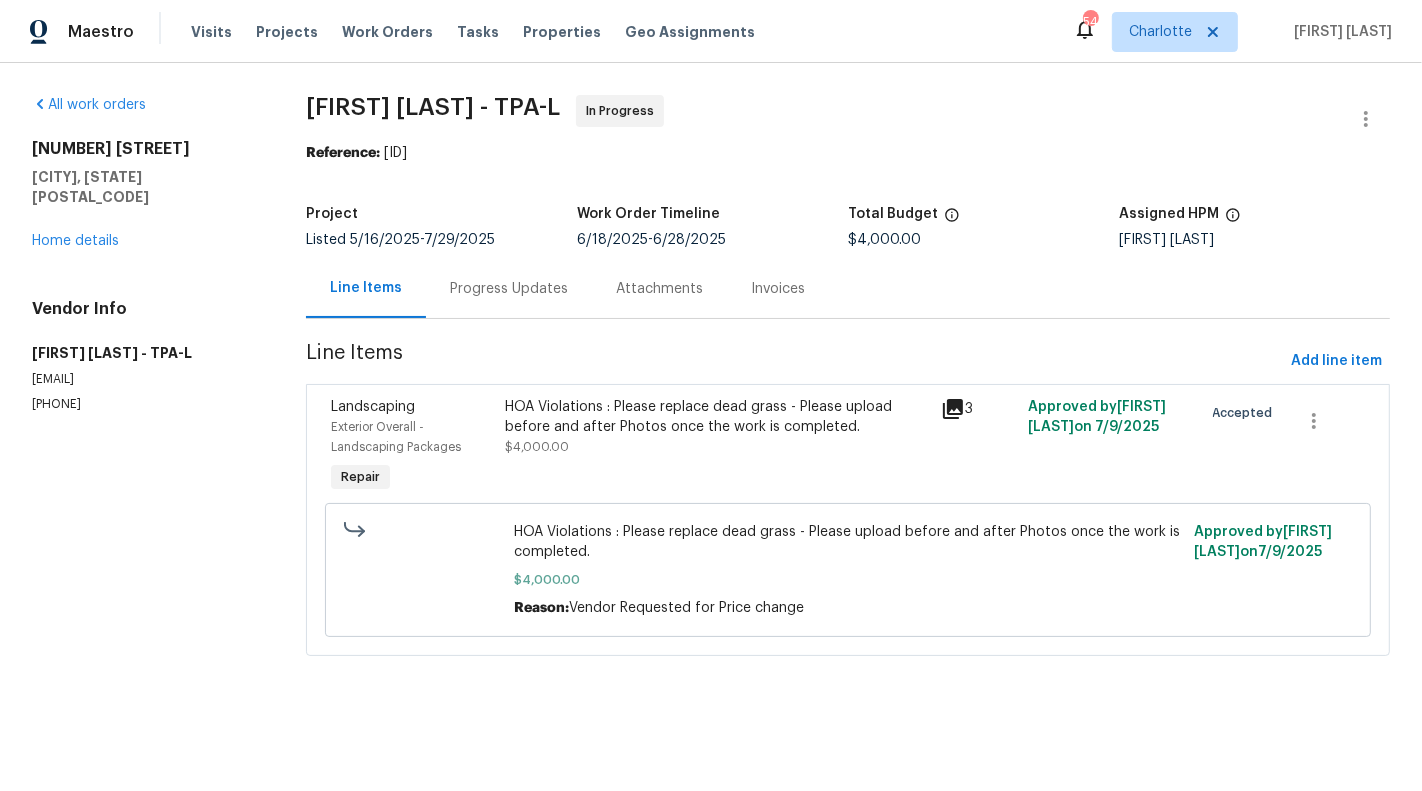 scroll, scrollTop: 0, scrollLeft: 0, axis: both 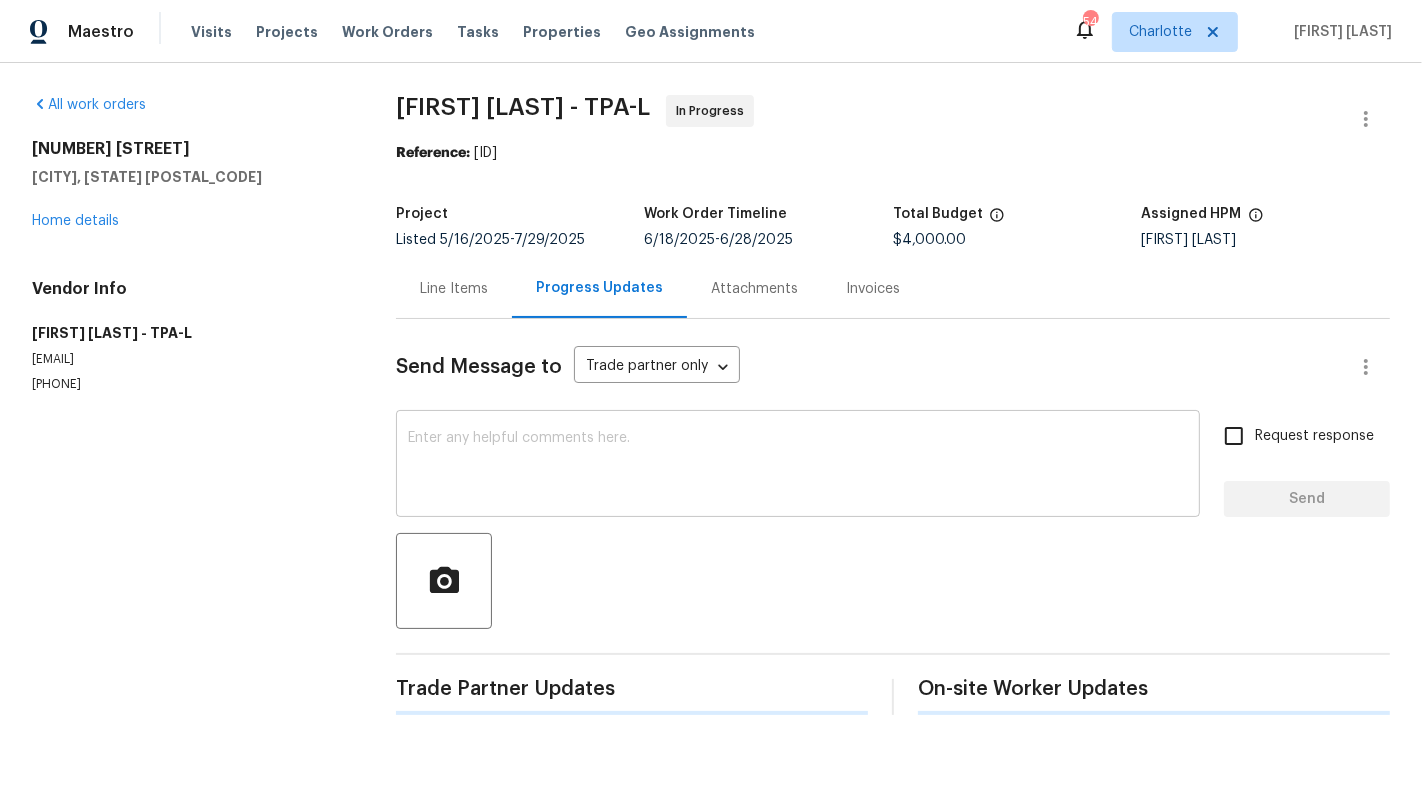 click at bounding box center [798, 466] 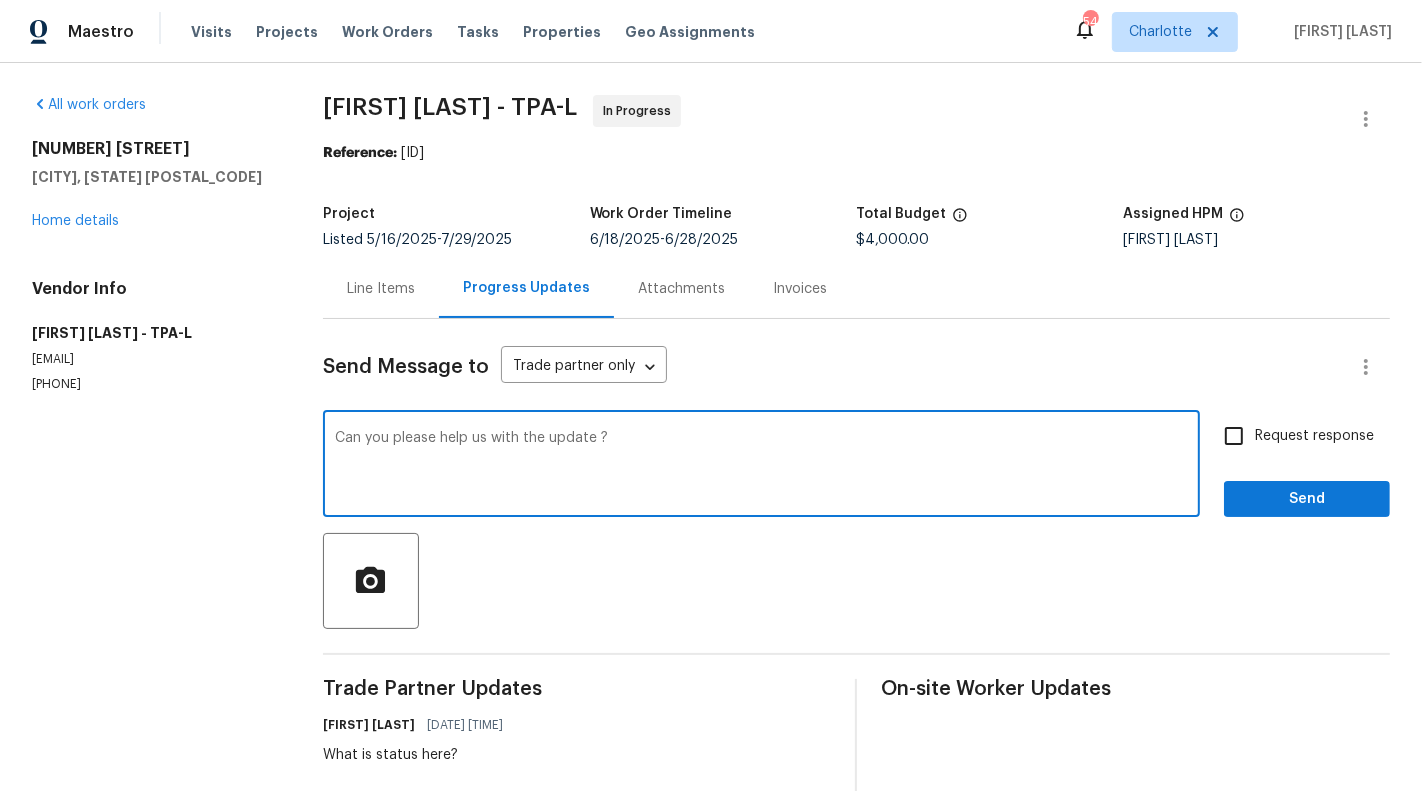 type on "Can you please help us with the update ?" 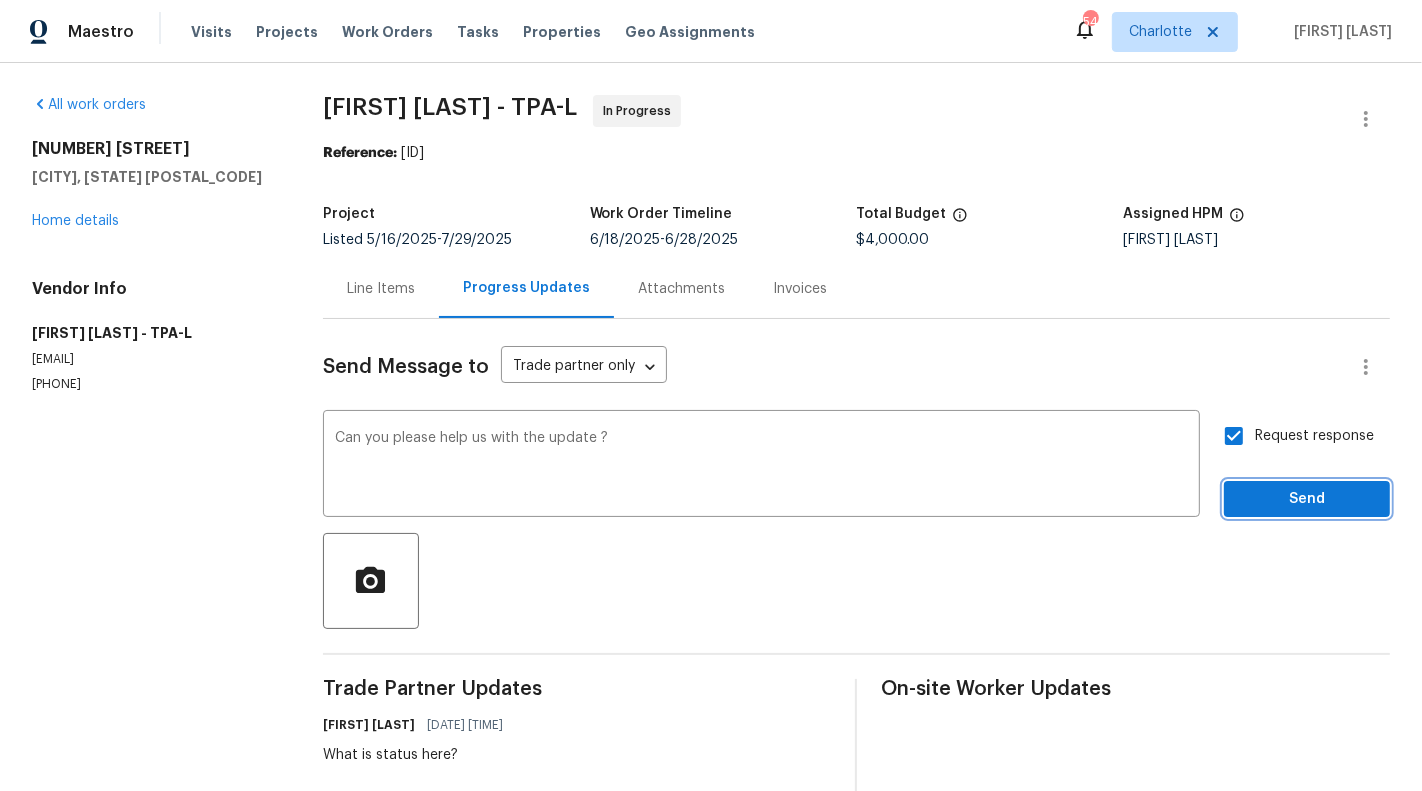 click on "Send" at bounding box center (1307, 499) 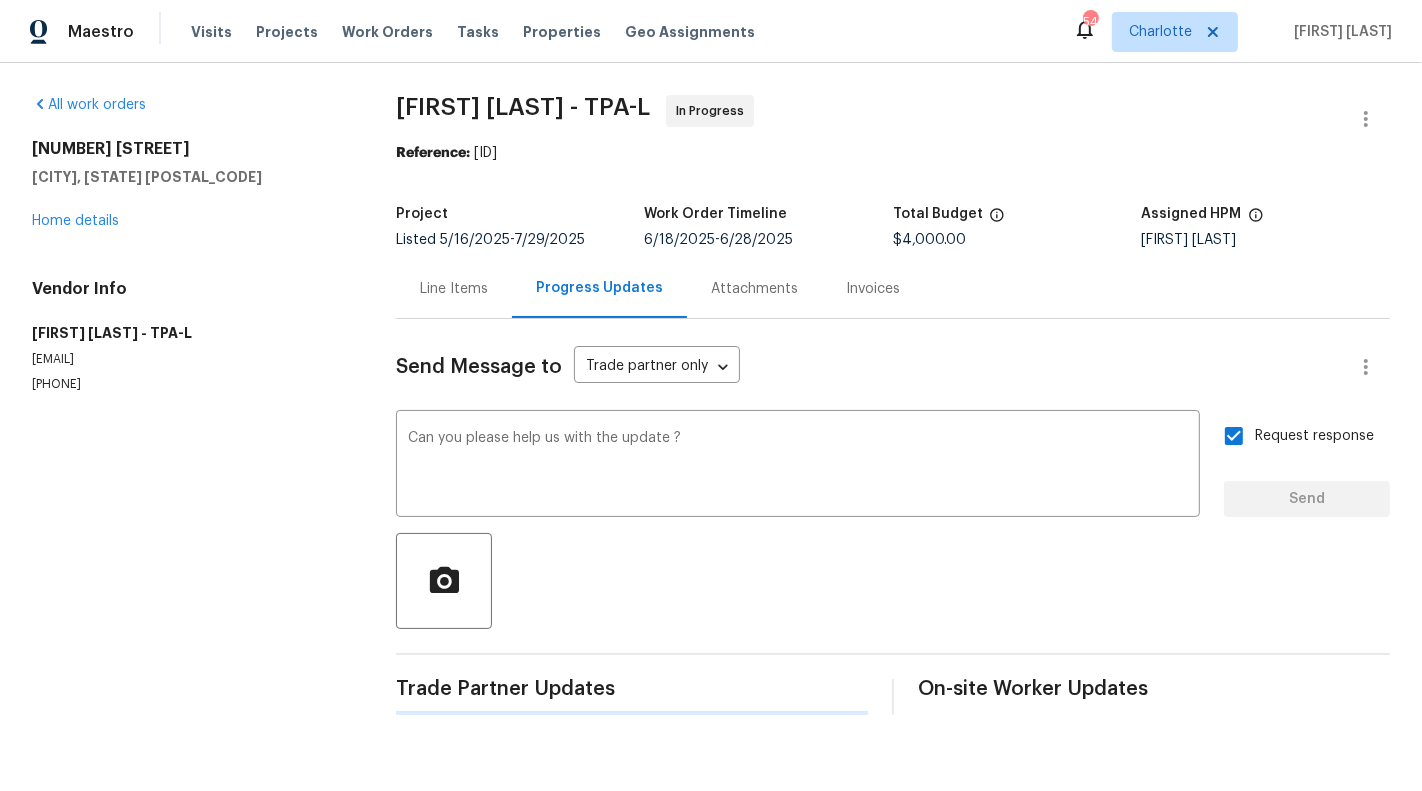 type 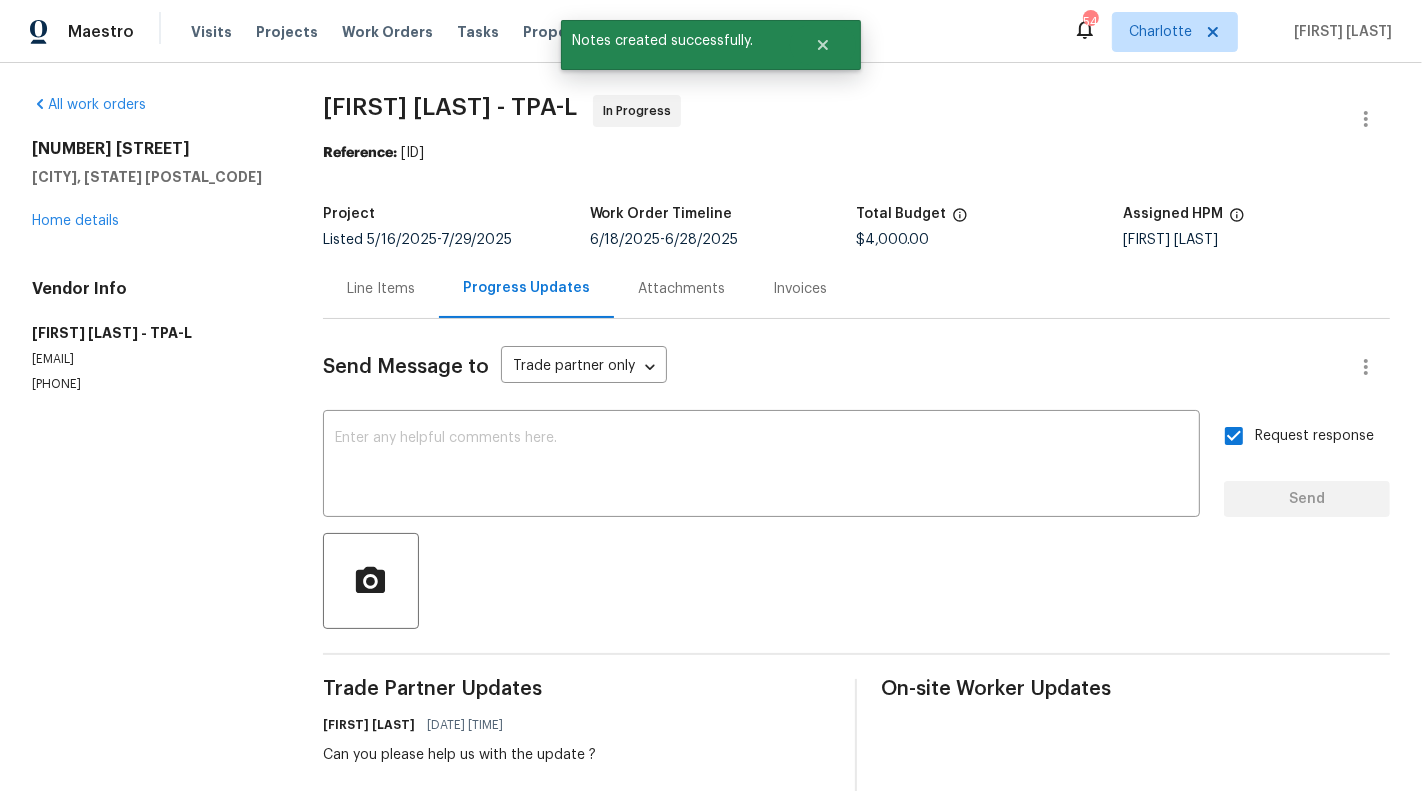 click on "Line Items" at bounding box center [381, 288] 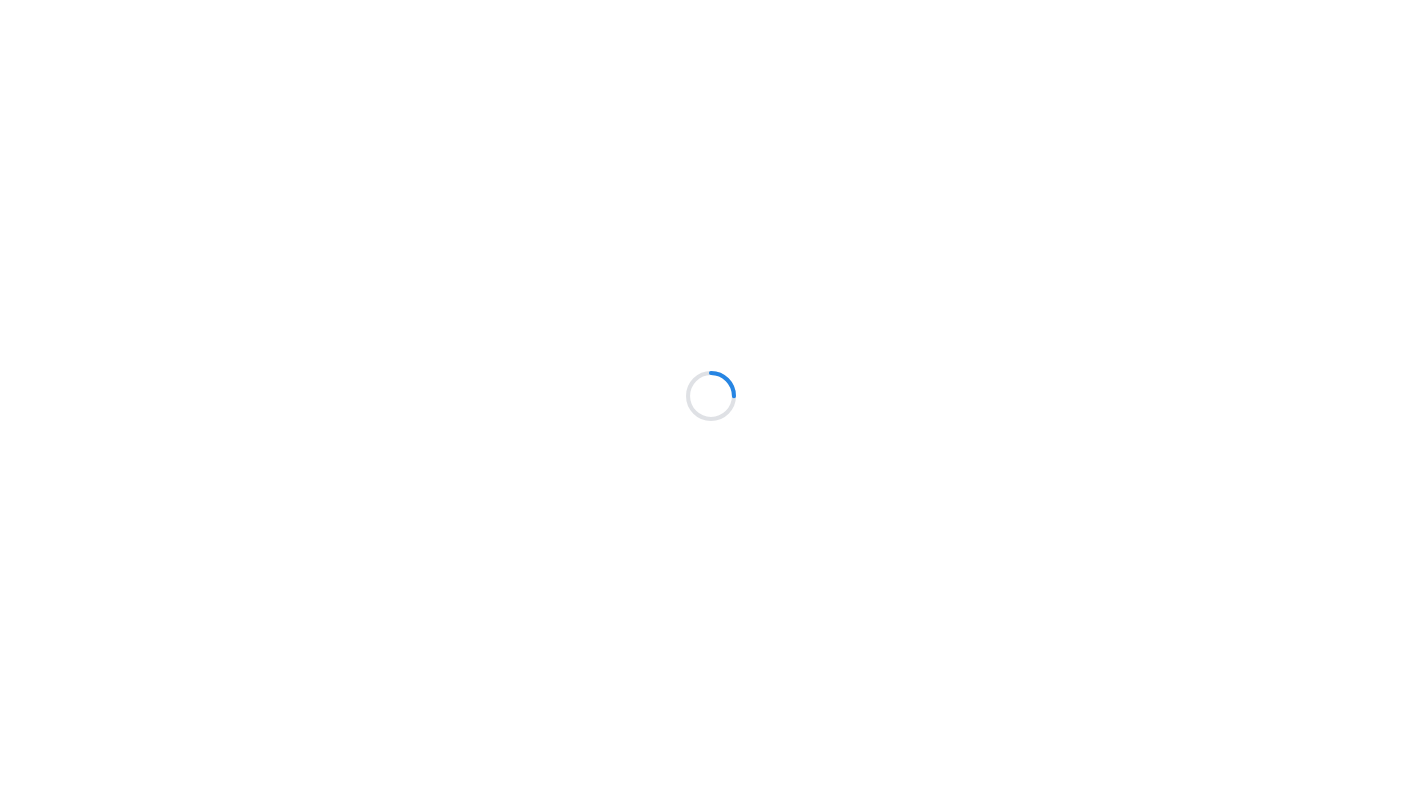 scroll, scrollTop: 0, scrollLeft: 0, axis: both 